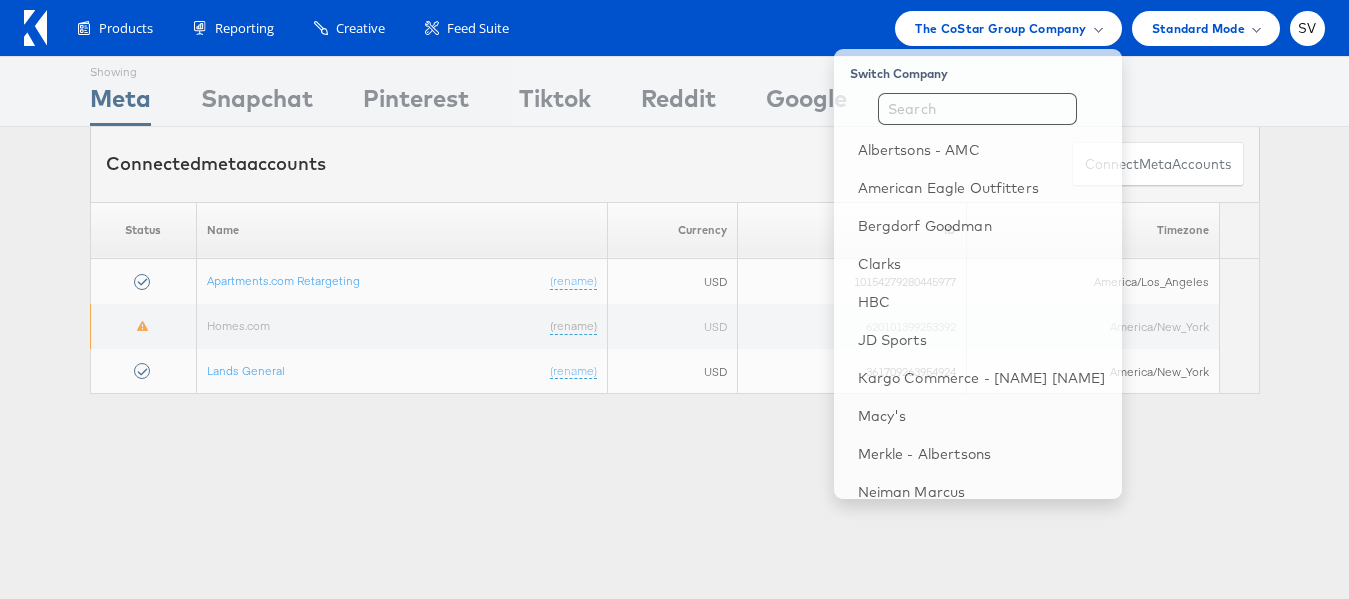 scroll, scrollTop: 0, scrollLeft: 0, axis: both 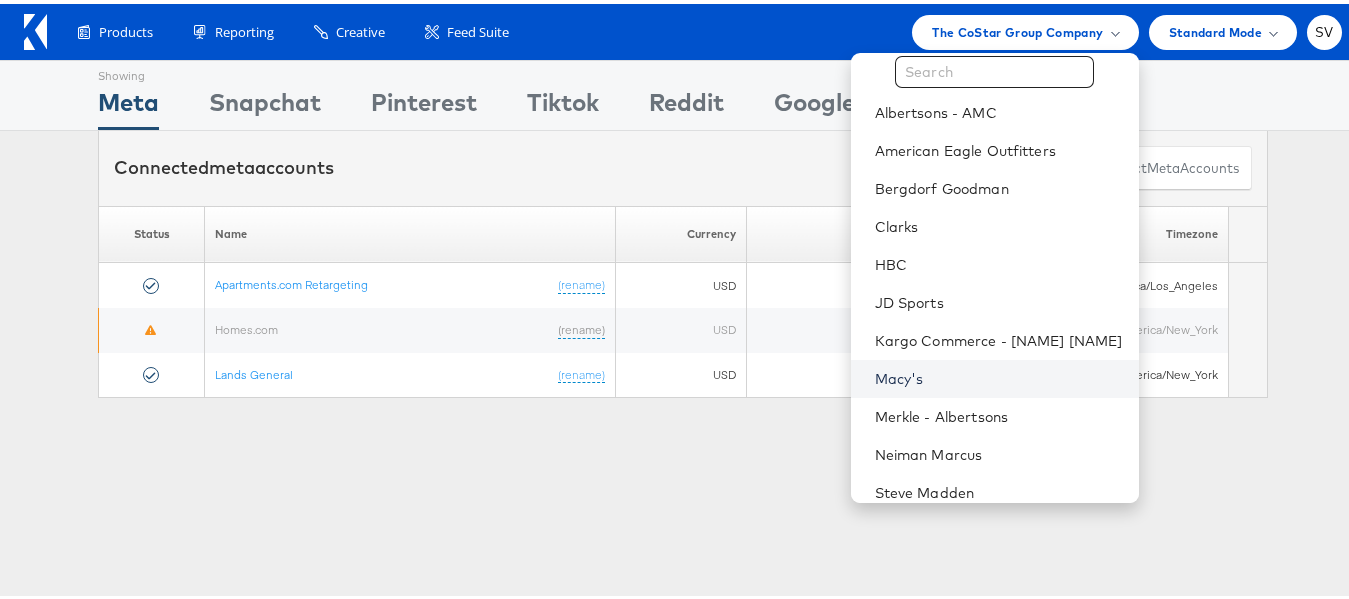 click on "Macy's" at bounding box center [999, 375] 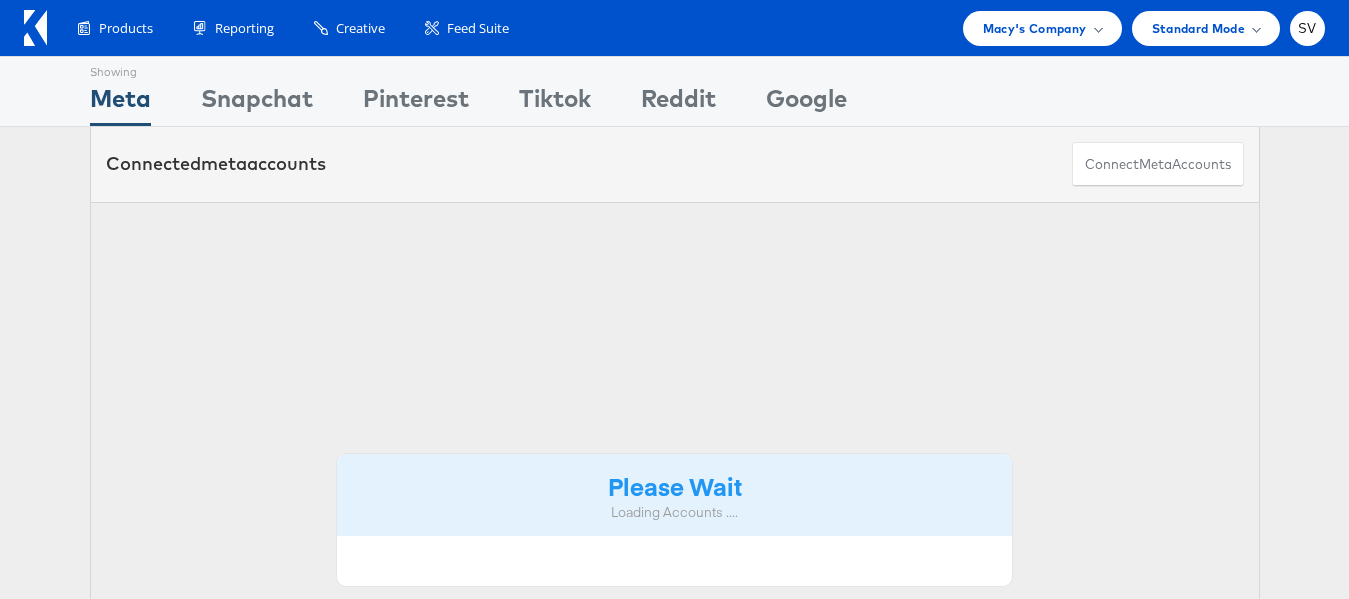 scroll, scrollTop: 0, scrollLeft: 0, axis: both 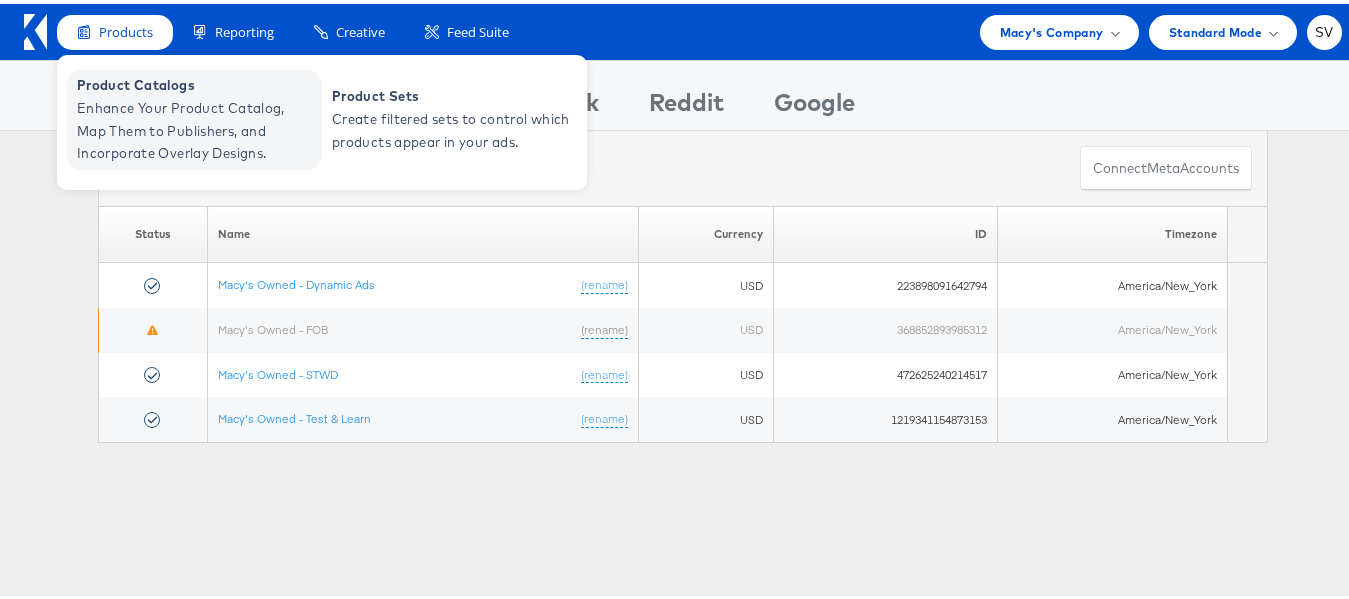 click on "Enhance Your Product Catalog, Map Them to Publishers, and Incorporate Overlay Designs." at bounding box center (197, 127) 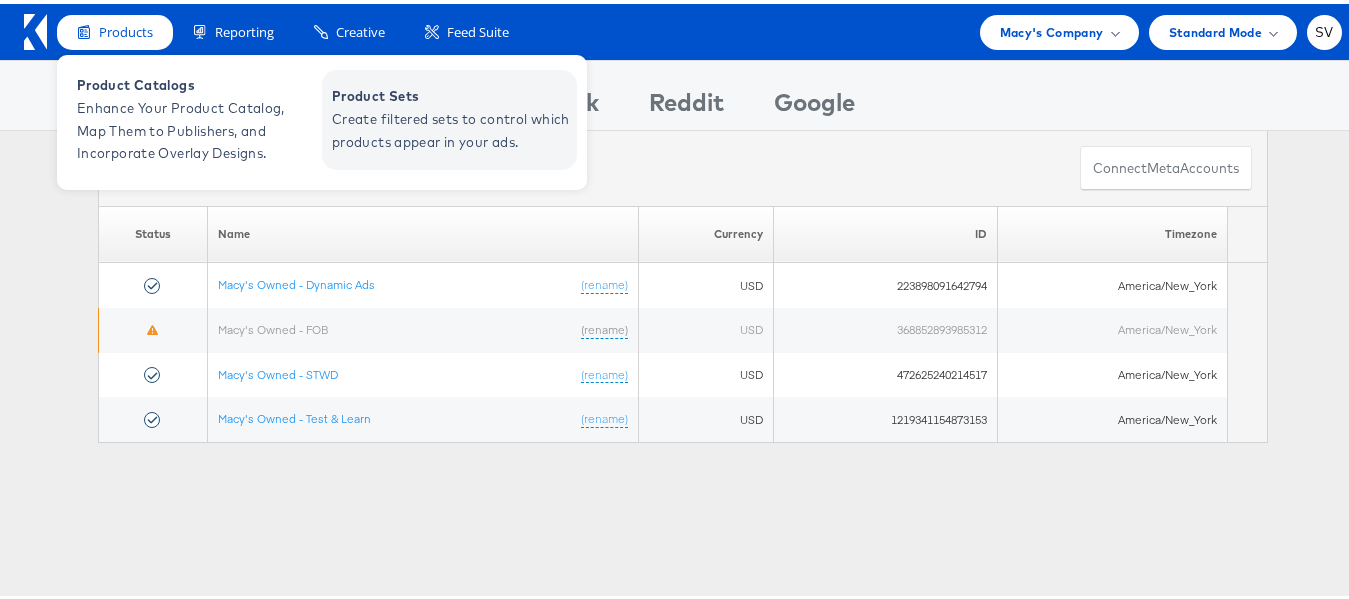 click on "Product Sets" at bounding box center (452, 92) 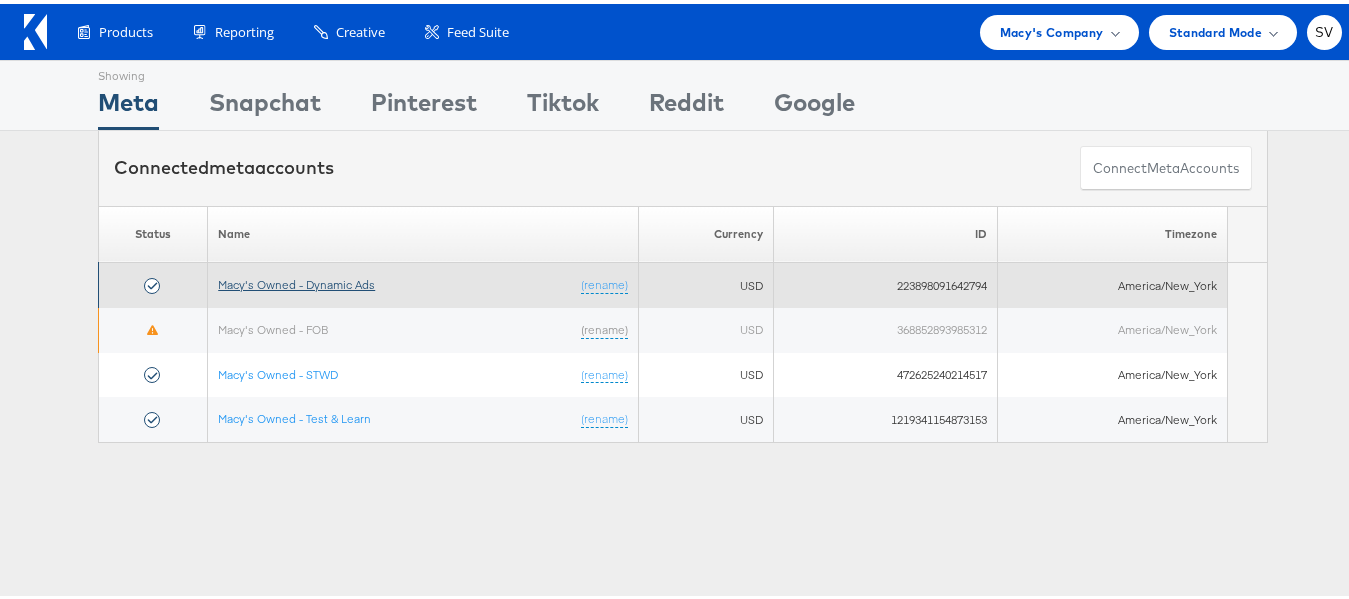 click on "Macy's Owned - Dynamic Ads" at bounding box center (296, 280) 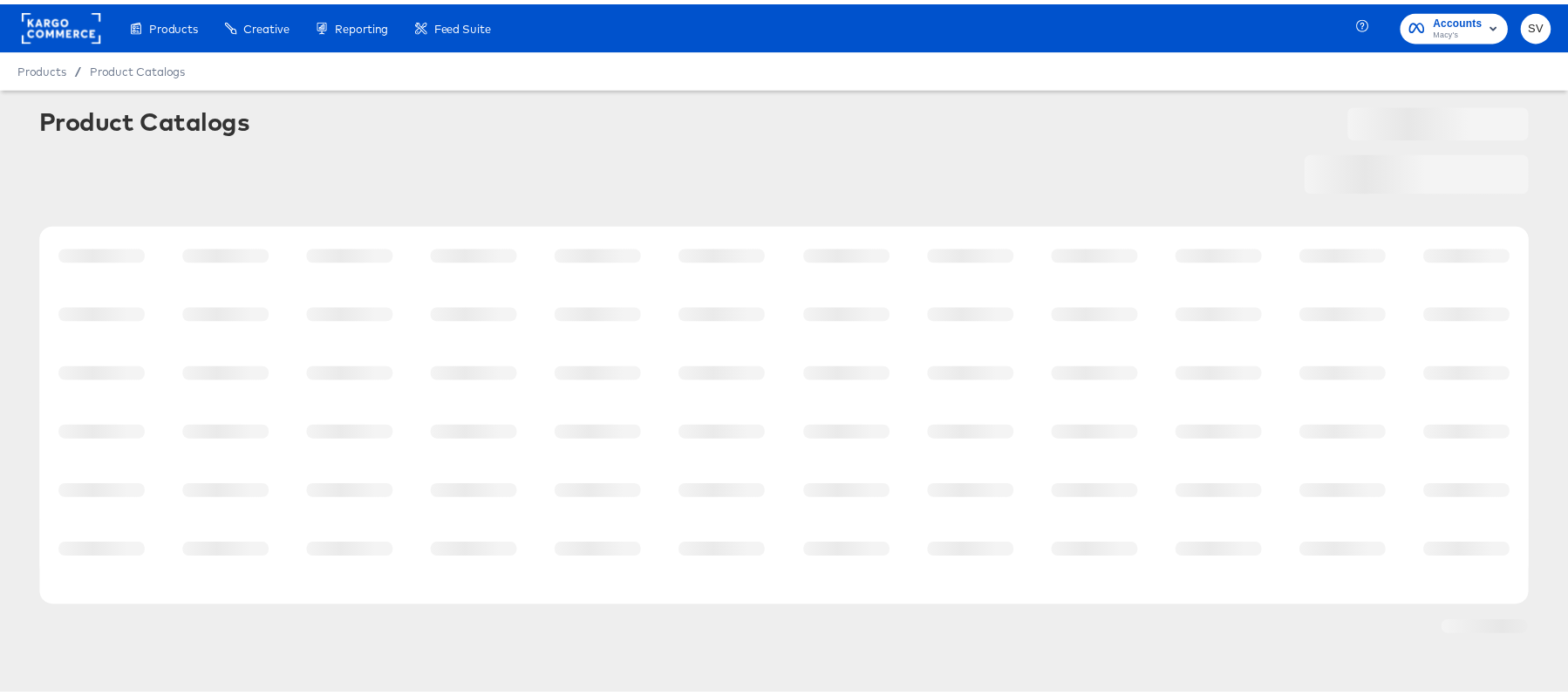 scroll, scrollTop: 0, scrollLeft: 0, axis: both 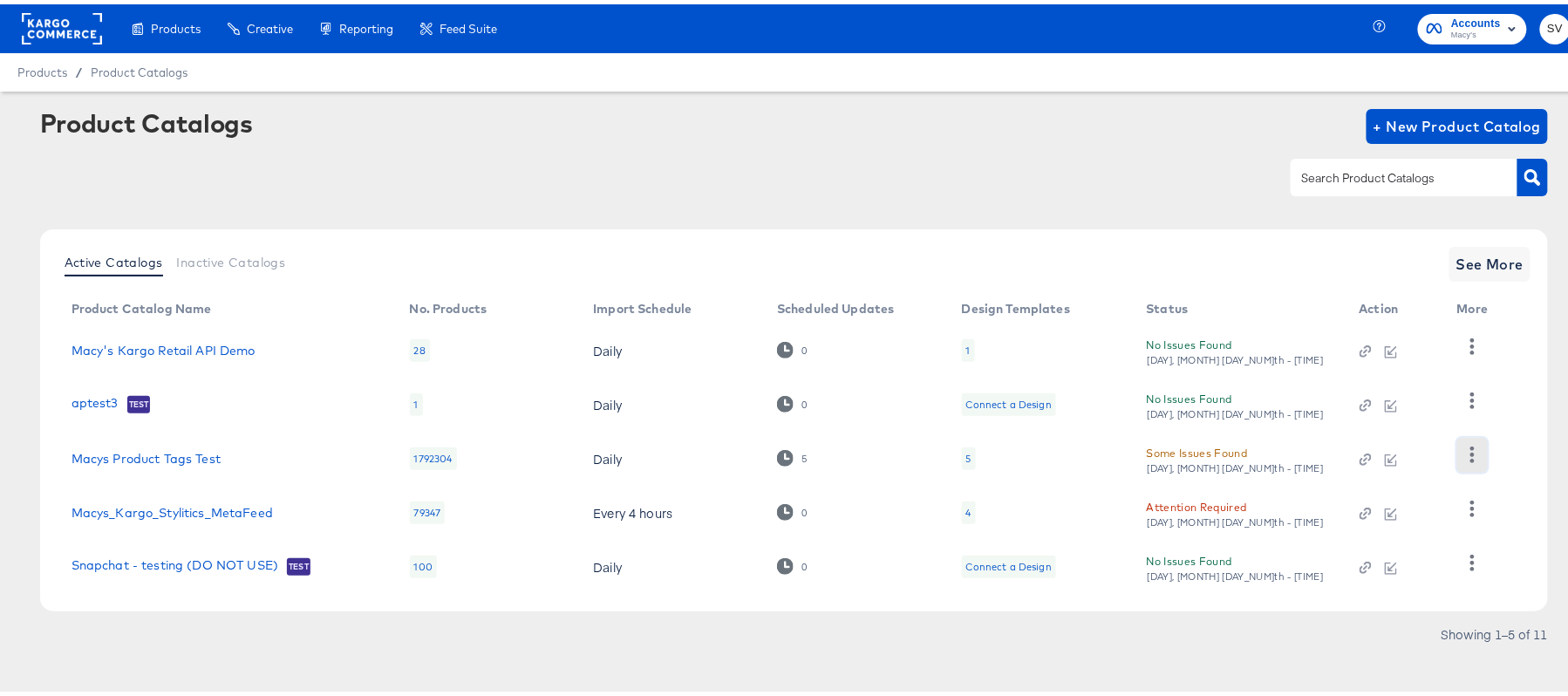 click 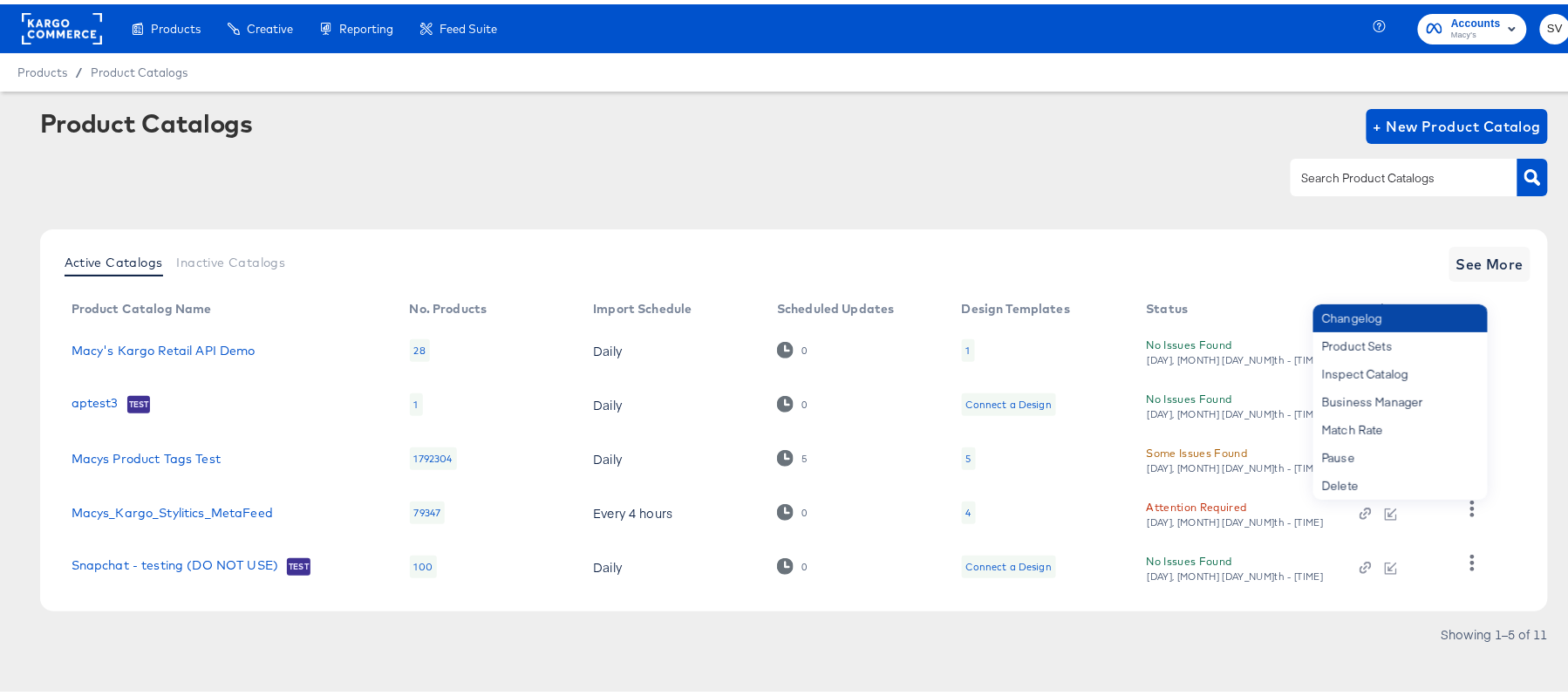 click on "Changelog" at bounding box center [1401, 314] 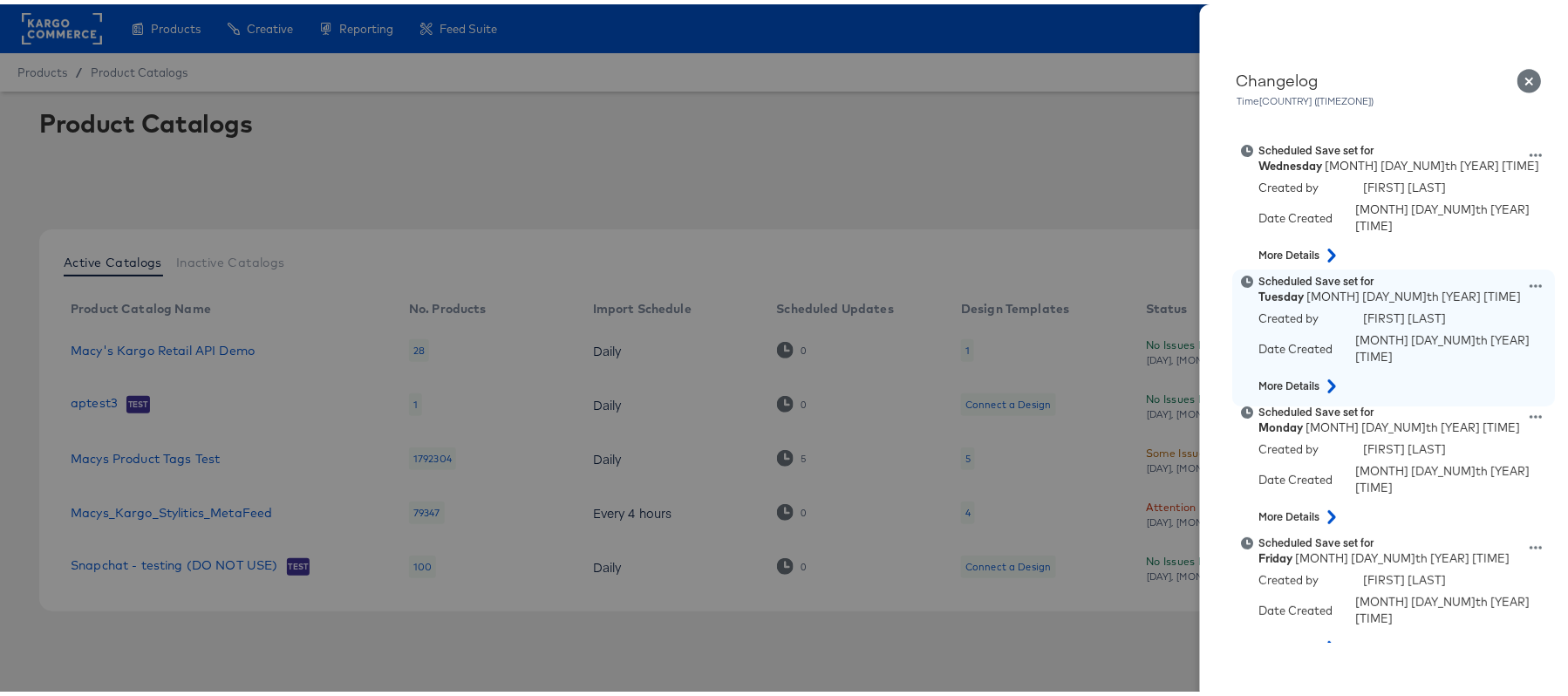 scroll, scrollTop: 127, scrollLeft: 0, axis: vertical 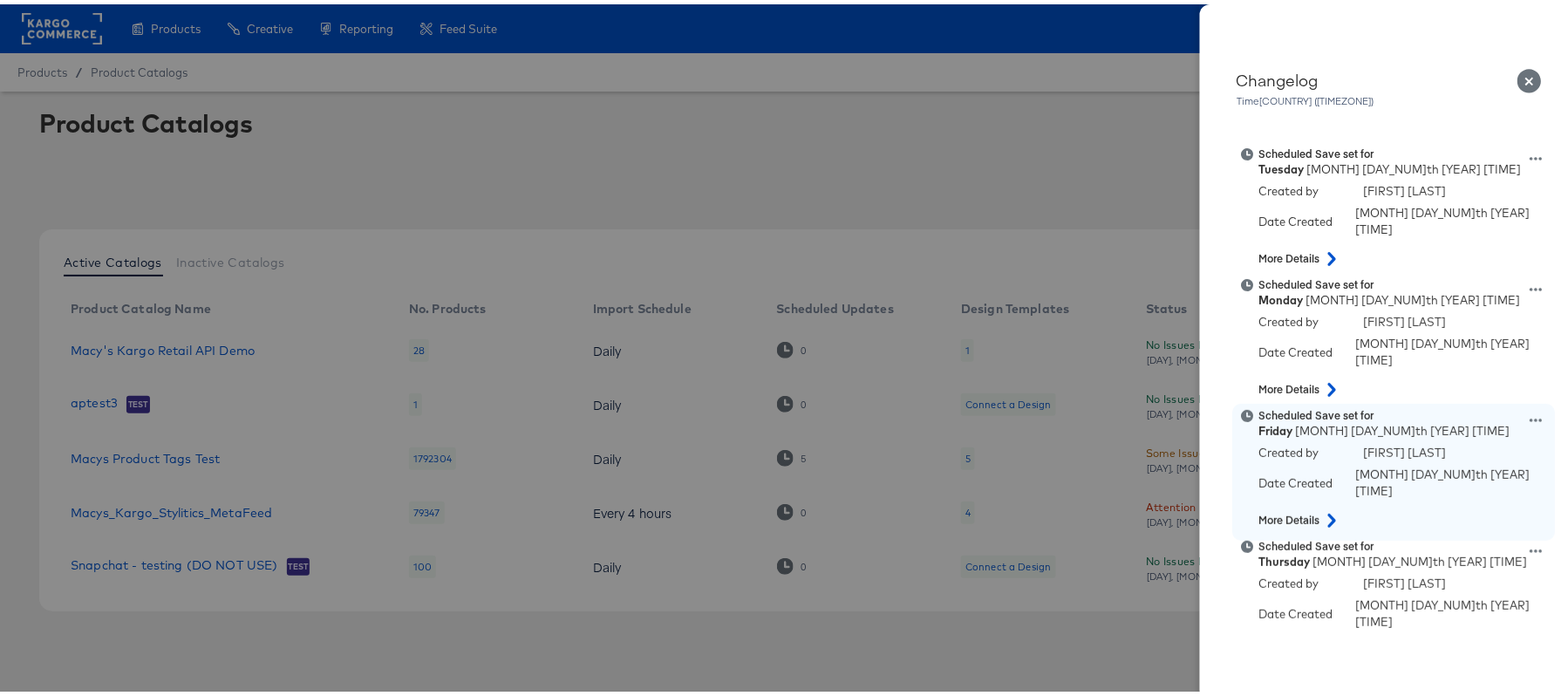 click 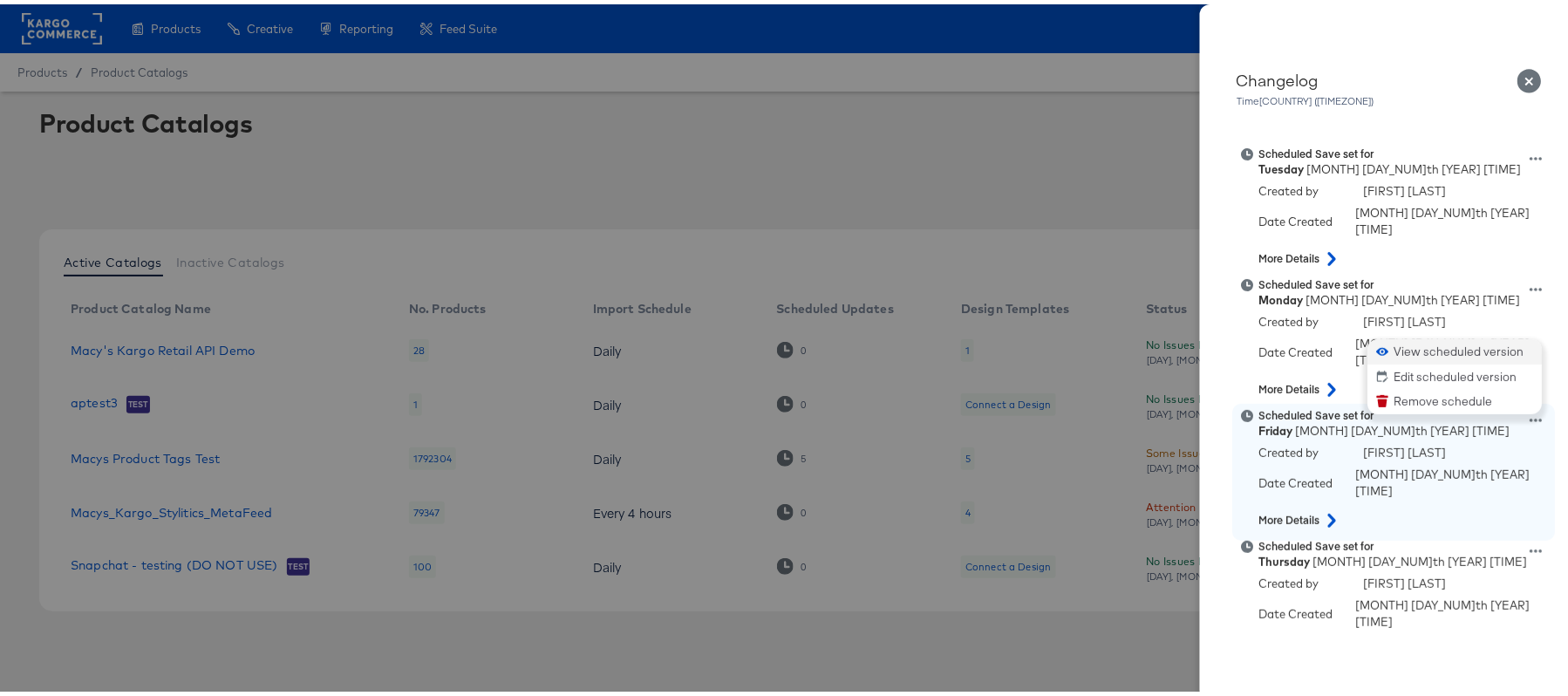 click on "View scheduled version" at bounding box center [1456, 347] 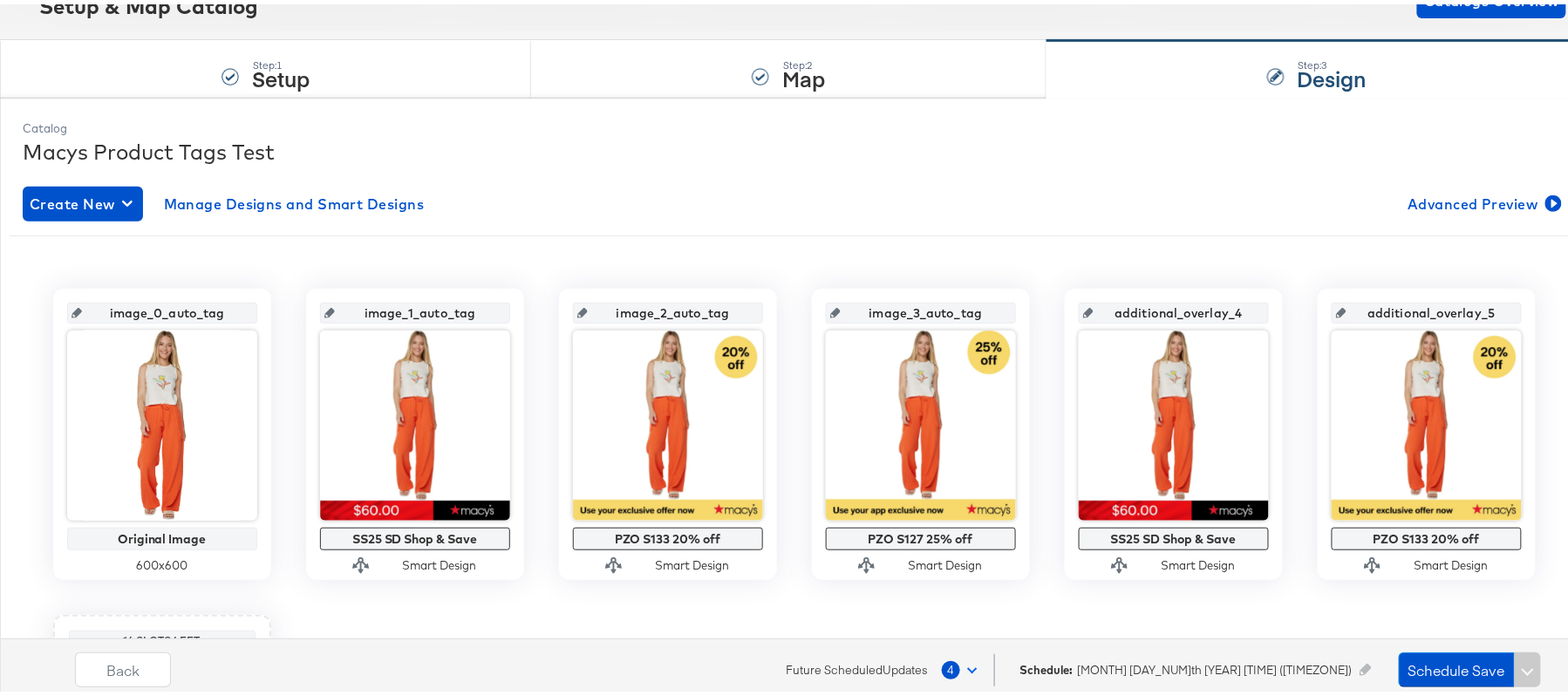 scroll, scrollTop: 196, scrollLeft: 0, axis: vertical 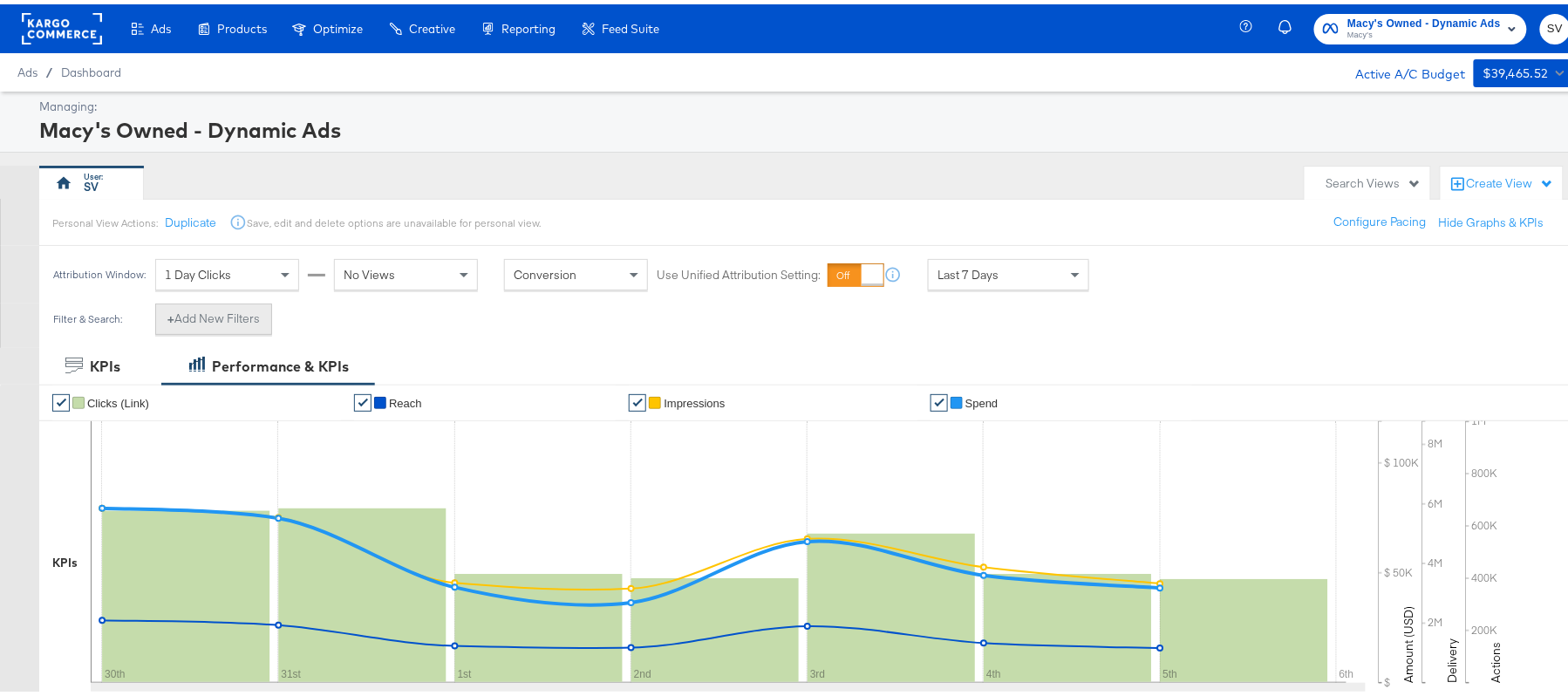 click on "+  Add New Filters" at bounding box center [214, 315] 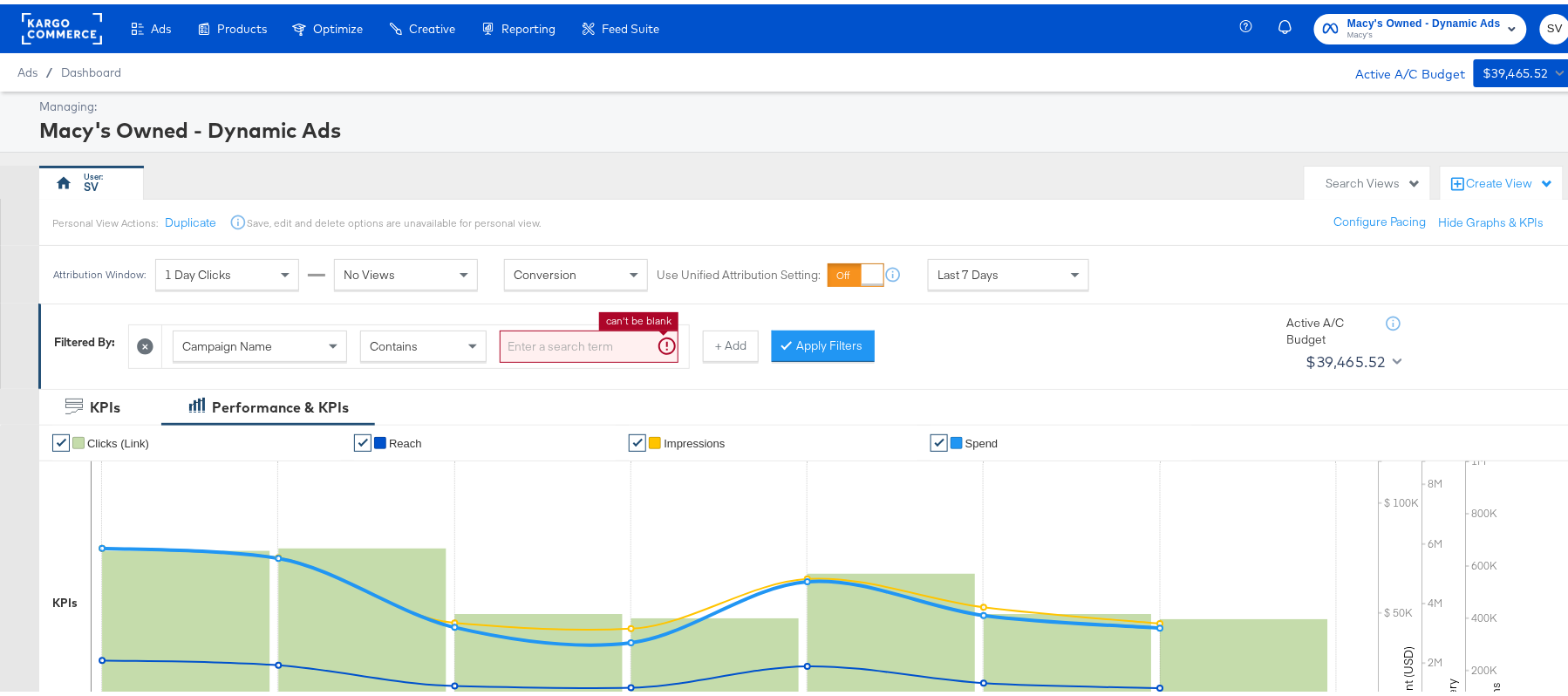 click at bounding box center [589, 342] 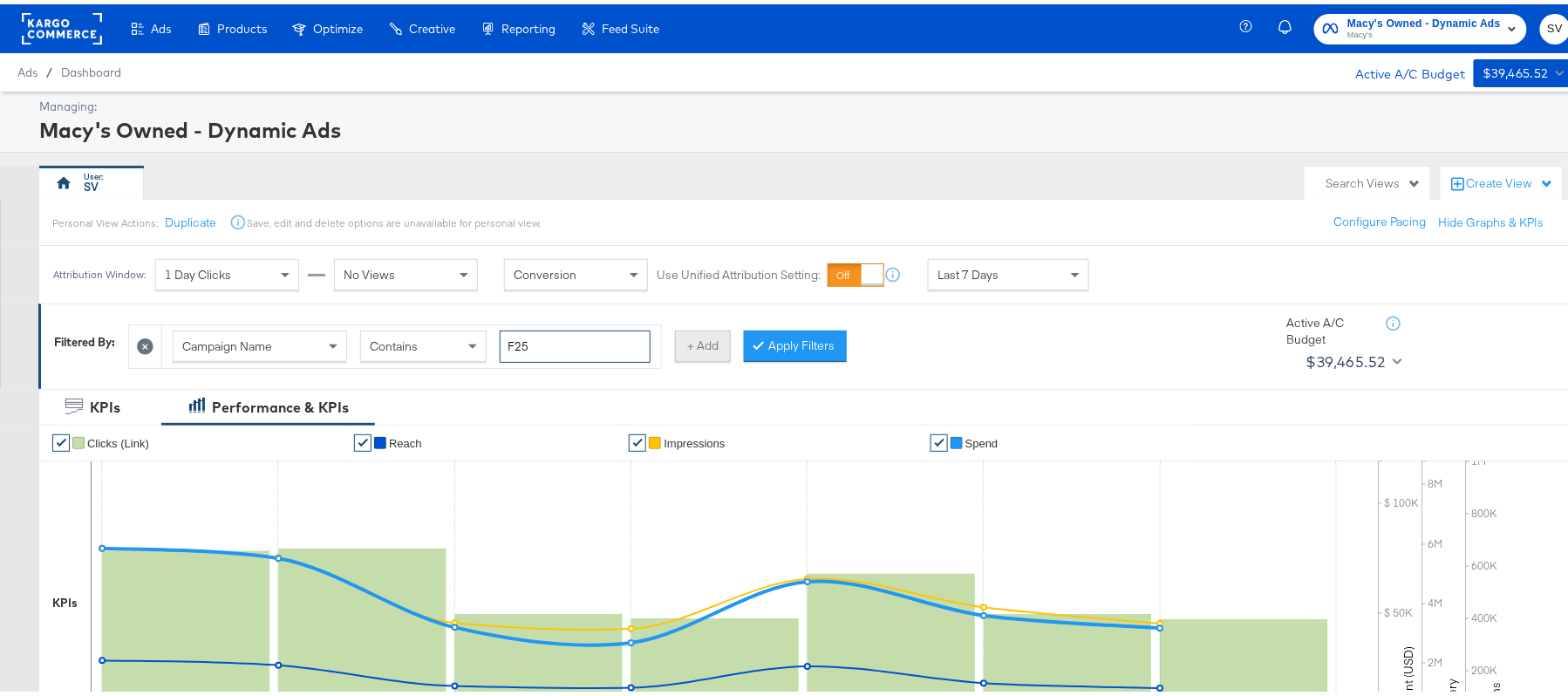 type on "F25" 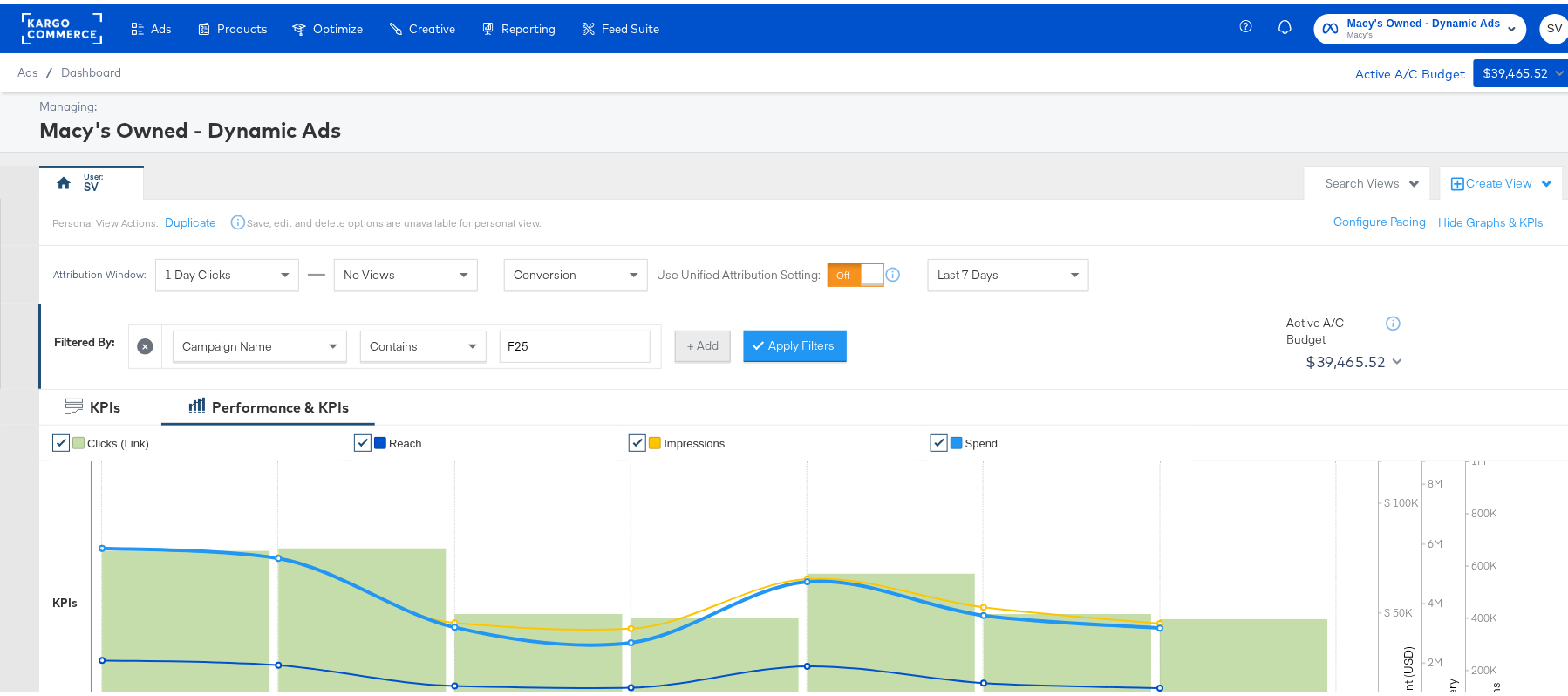 click on "+ Add" at bounding box center (703, 342) 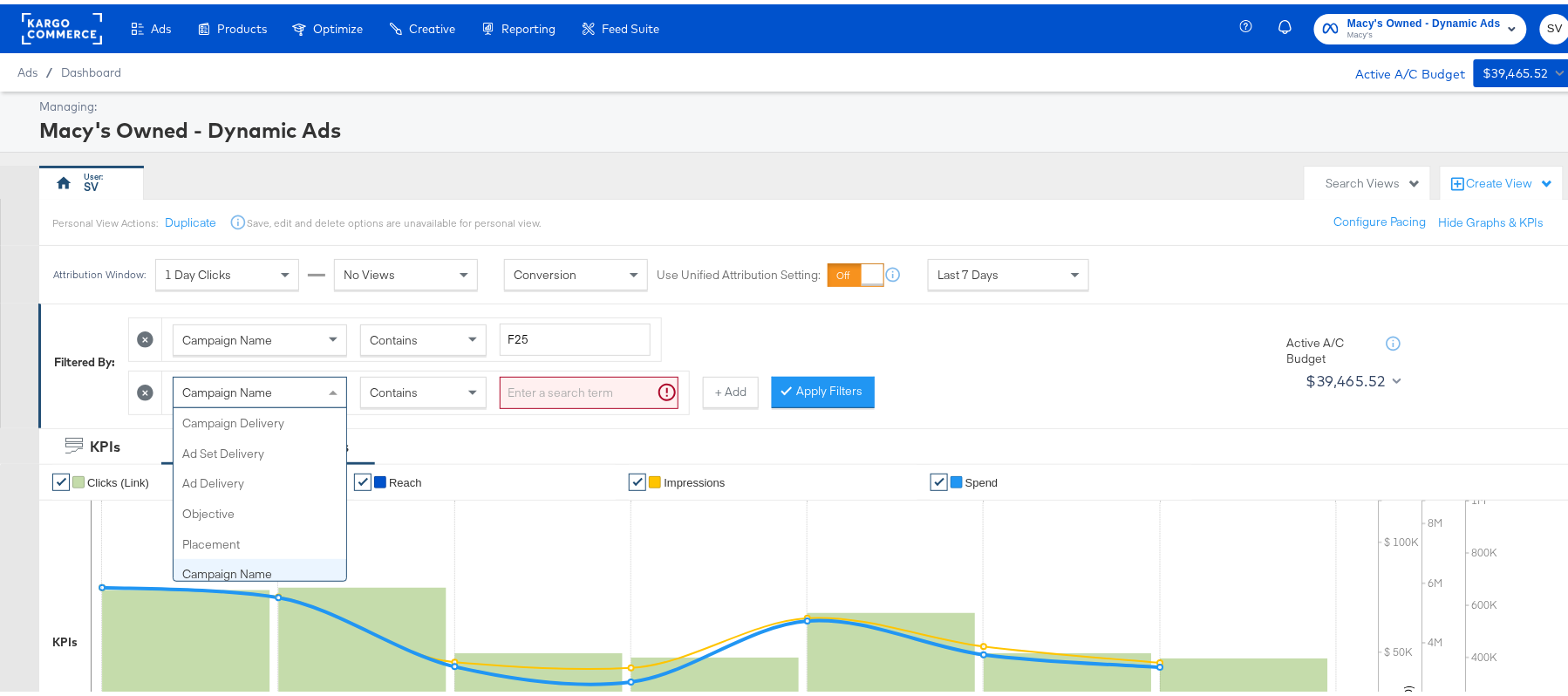 scroll, scrollTop: 150, scrollLeft: 0, axis: vertical 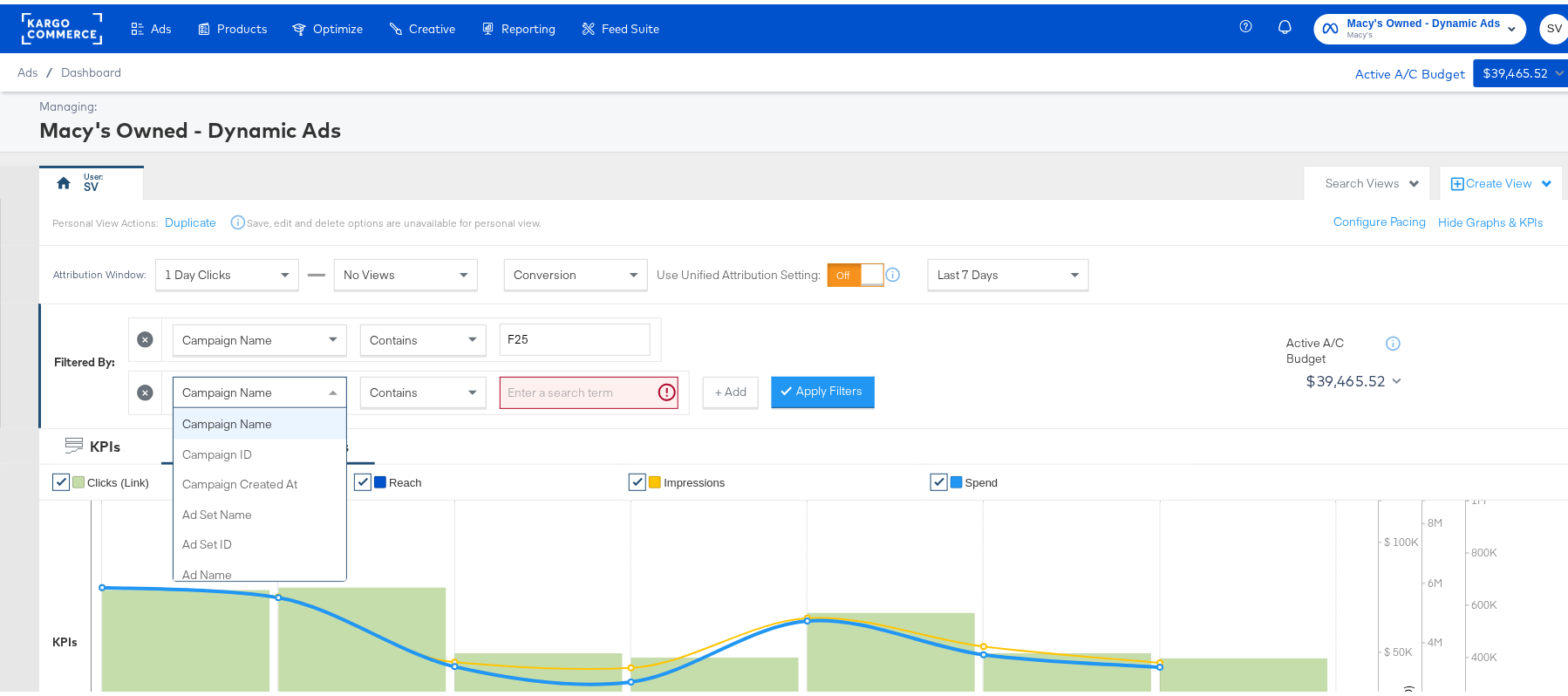 click on "Campaign Name" at bounding box center [227, 388] 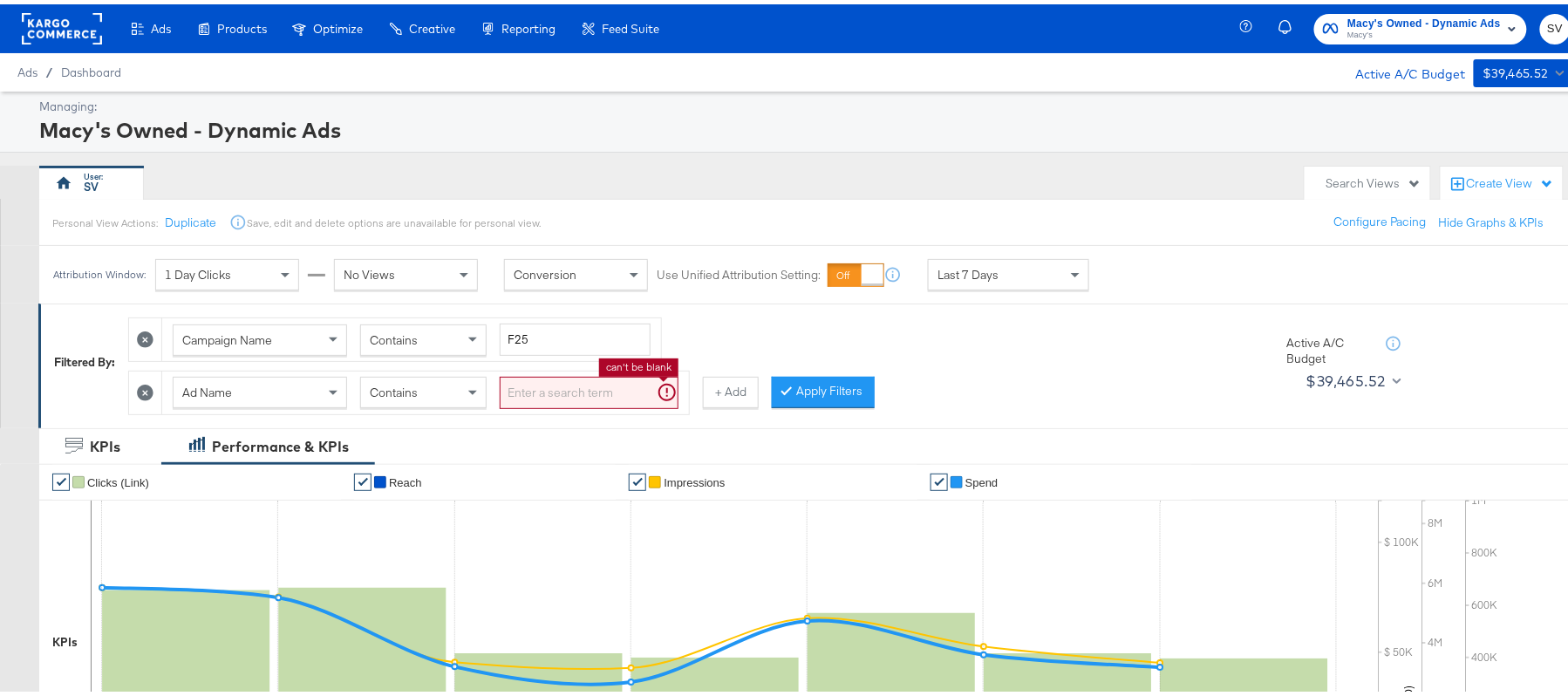 click at bounding box center [589, 388] 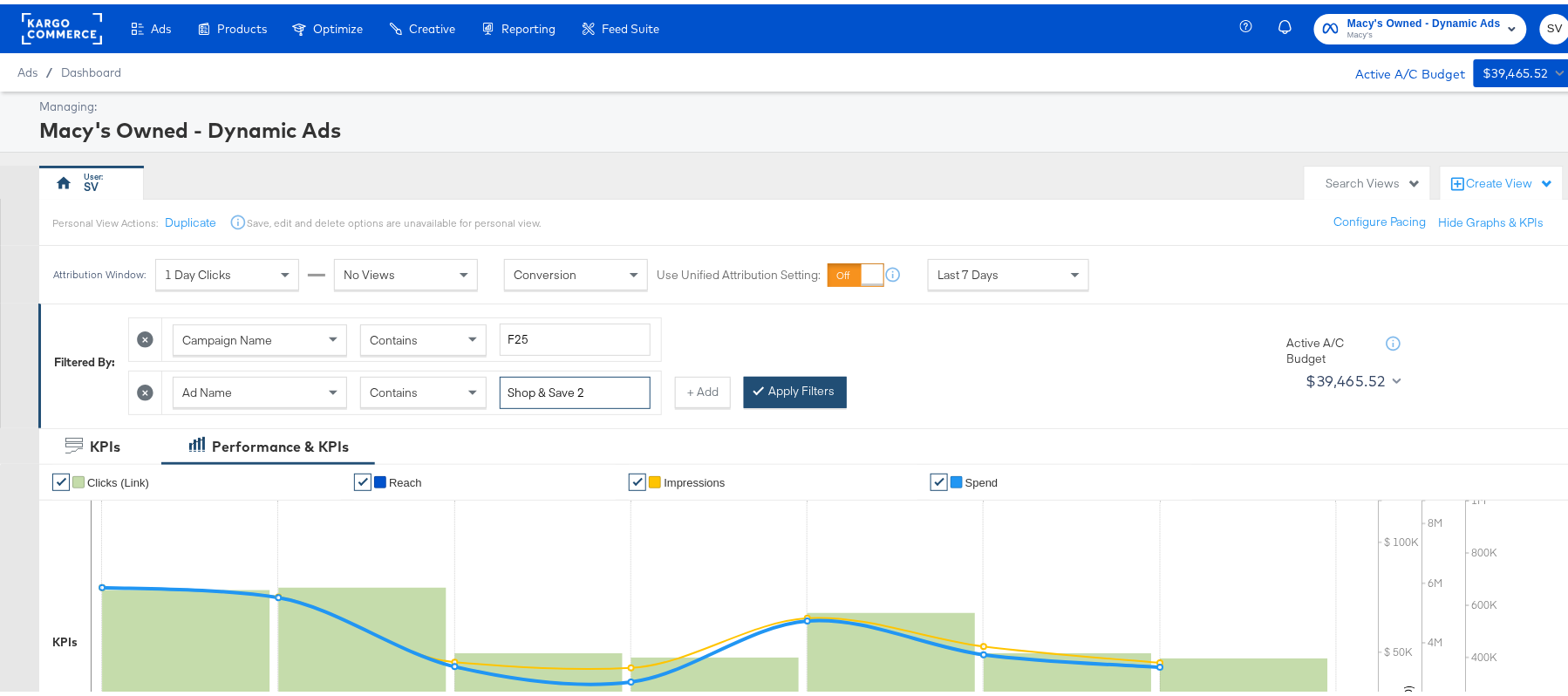type on "Shop & Save 2" 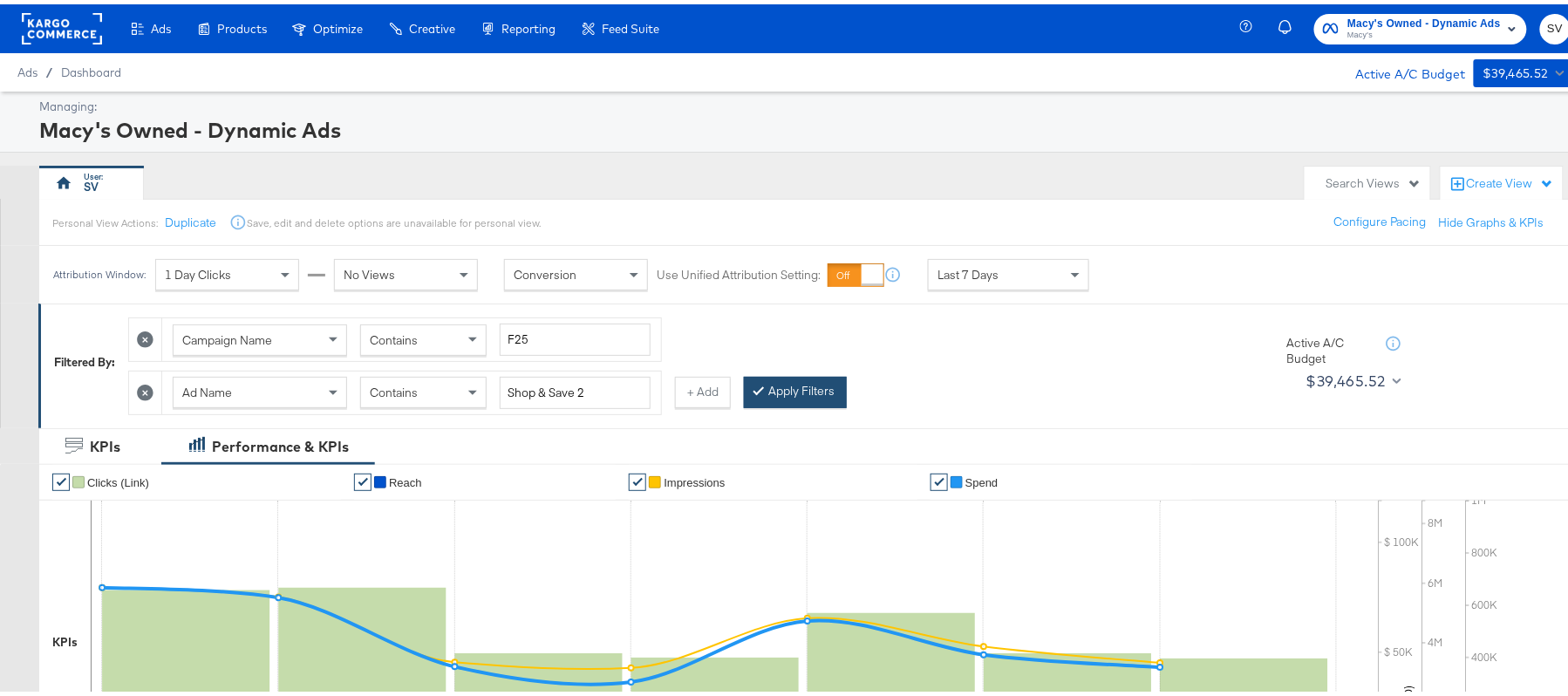 click on "Apply Filters" at bounding box center [795, 388] 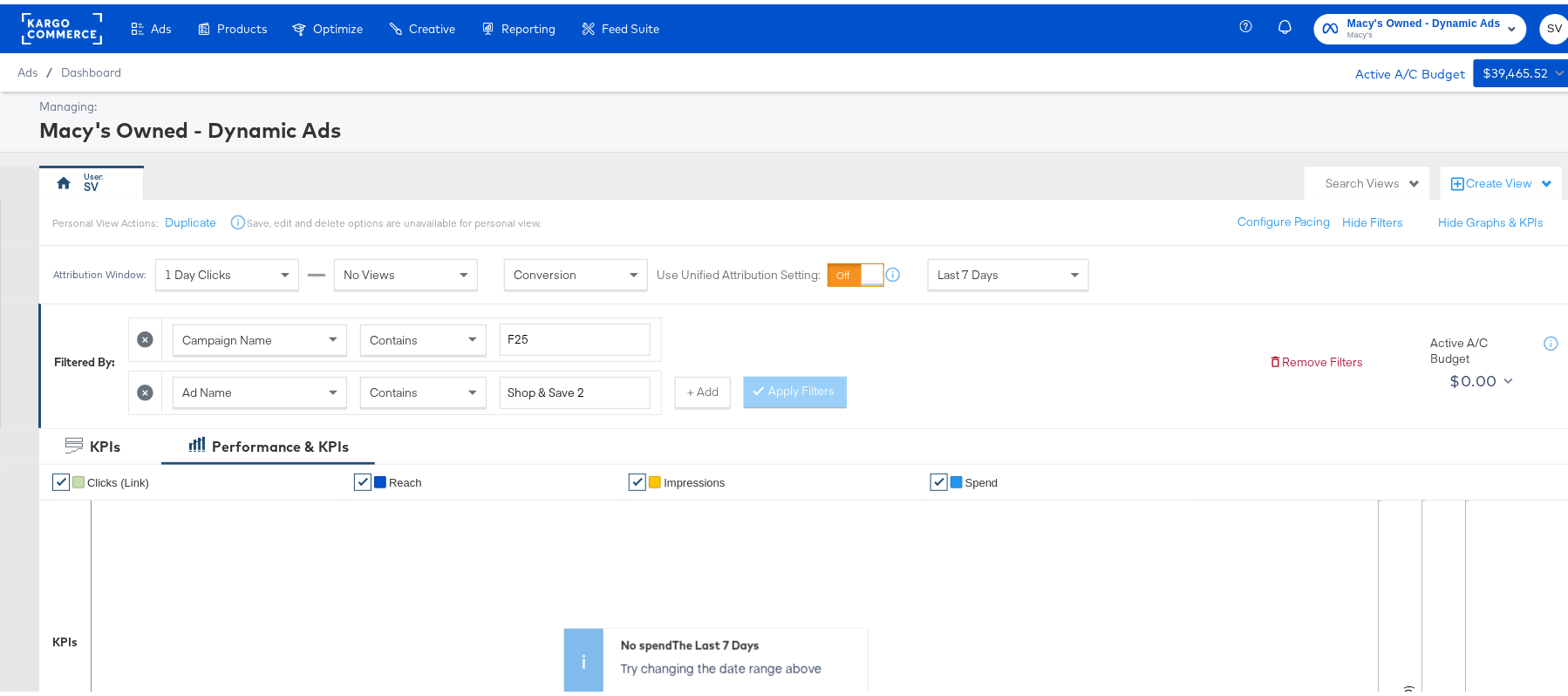 scroll, scrollTop: 1, scrollLeft: 0, axis: vertical 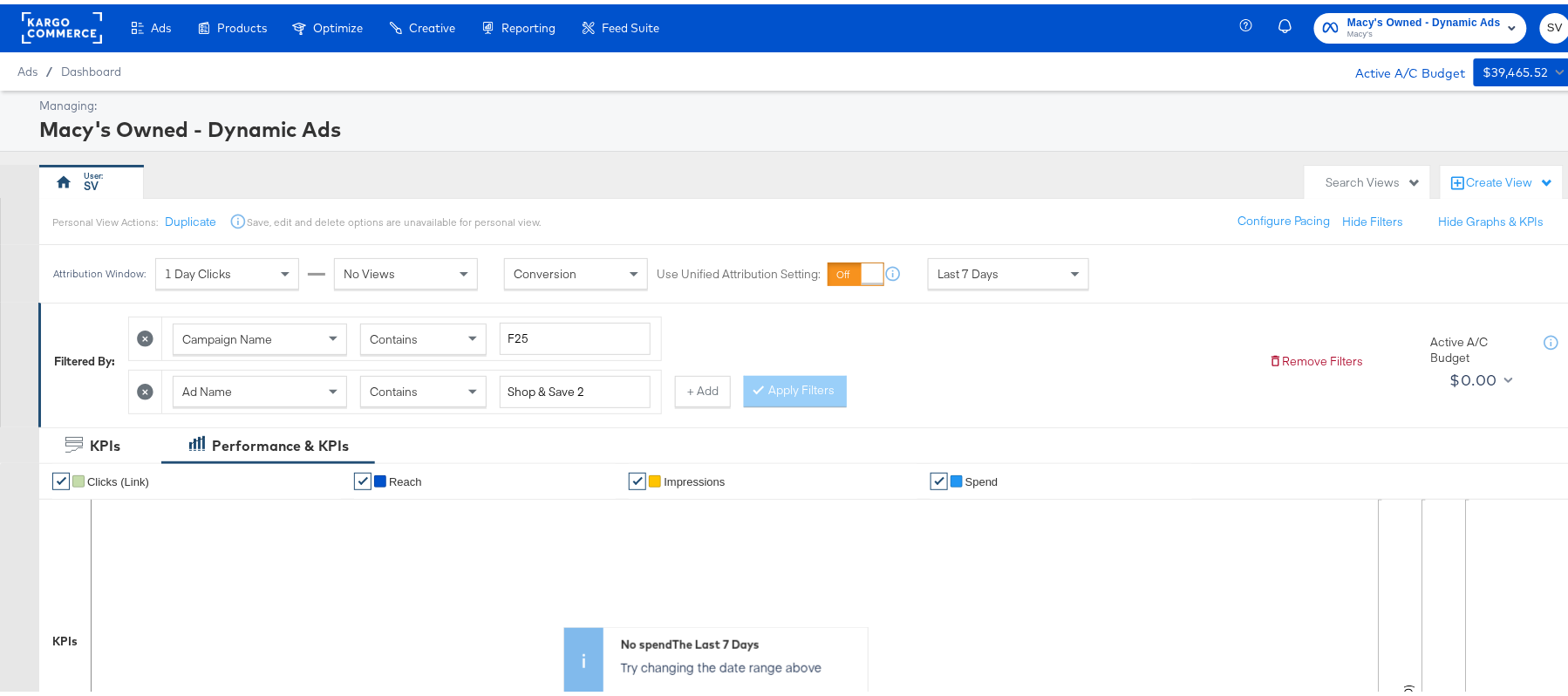 click on "Macy's Owned - Dynamic Ads Macy's SV" at bounding box center (1417, 24) 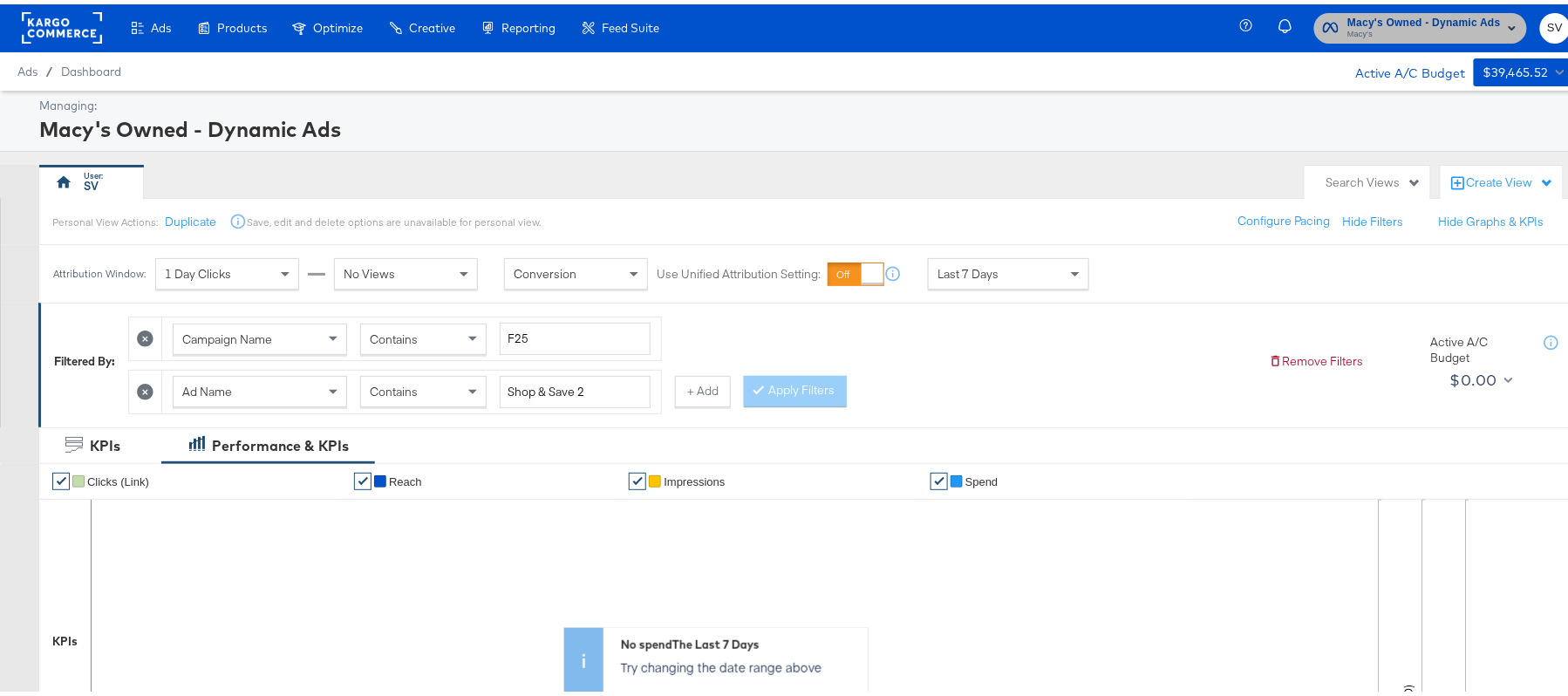 click on "Macy's" at bounding box center [1424, 31] 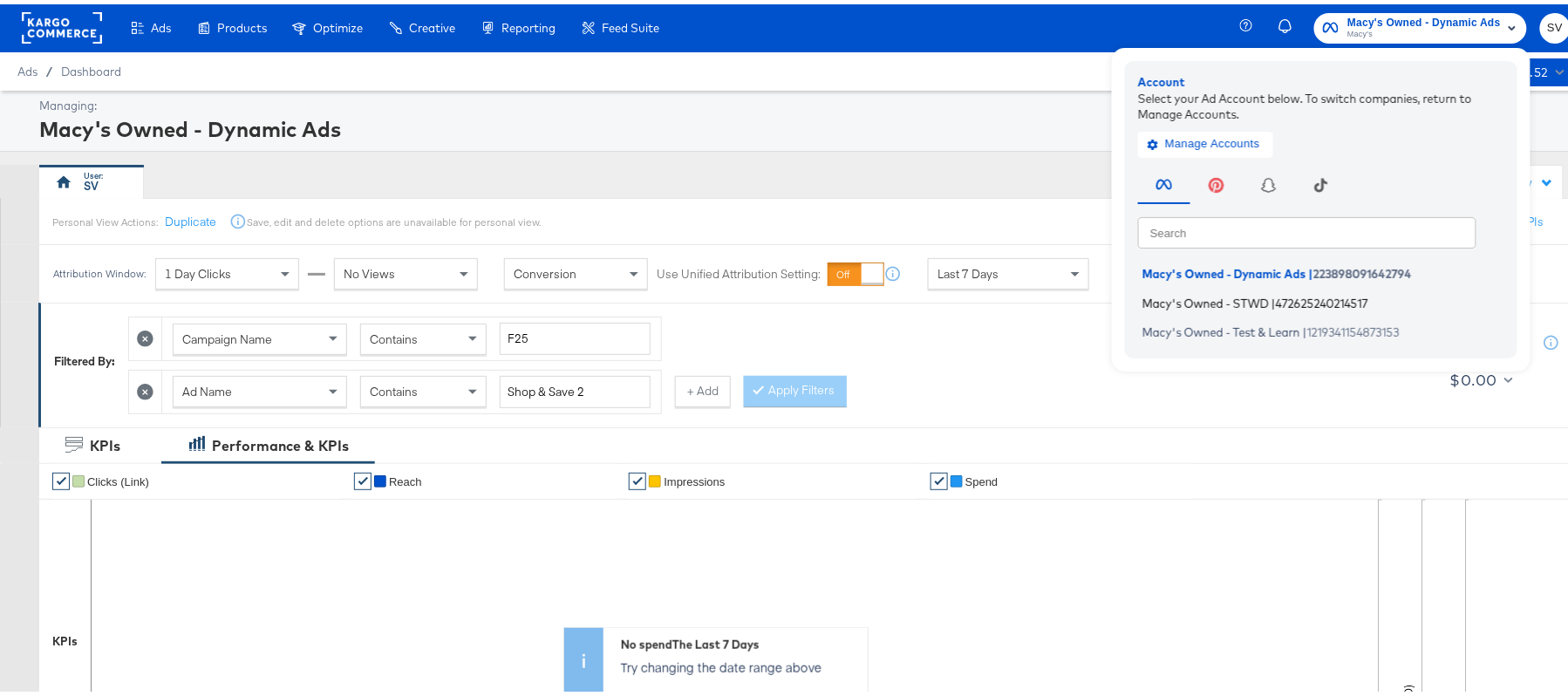 click on "Macy's Owned - STWD" at bounding box center (1205, 298) 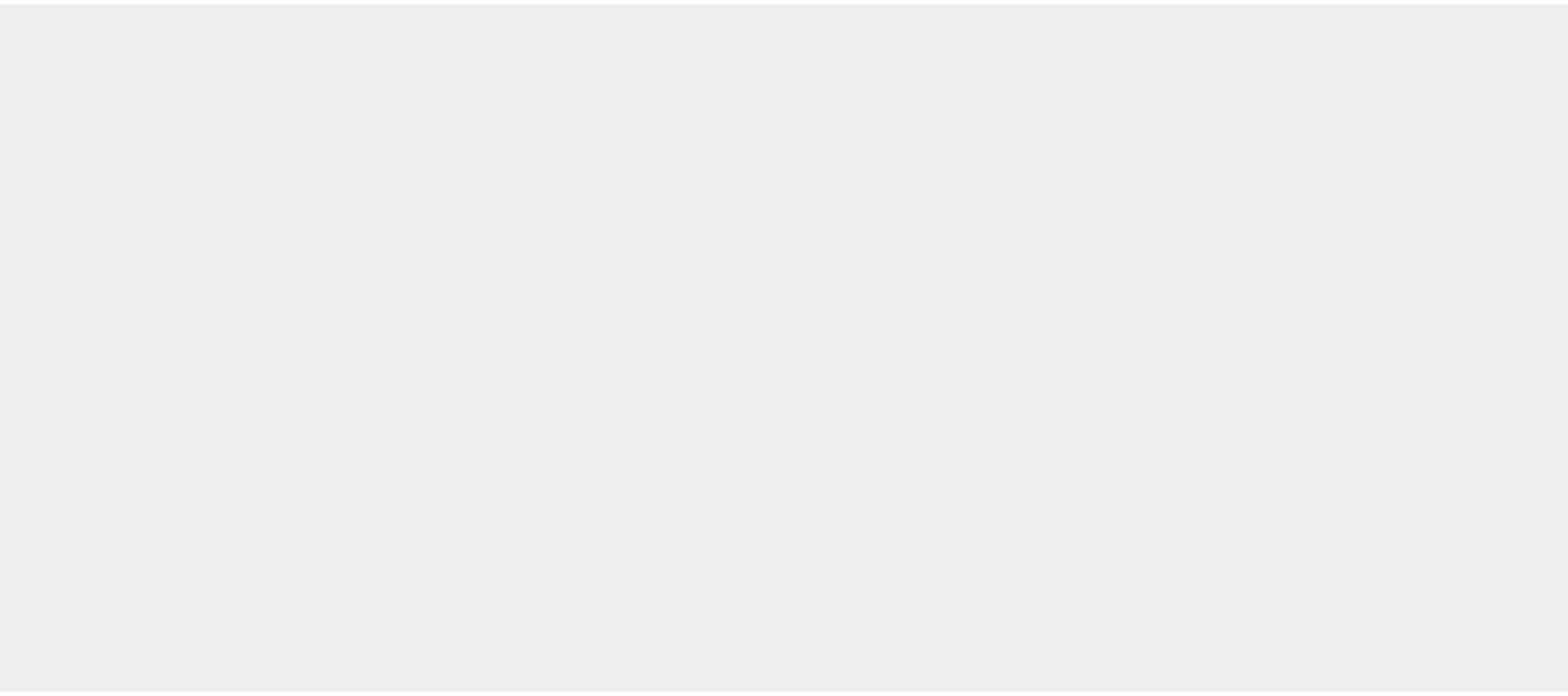 scroll, scrollTop: 0, scrollLeft: 0, axis: both 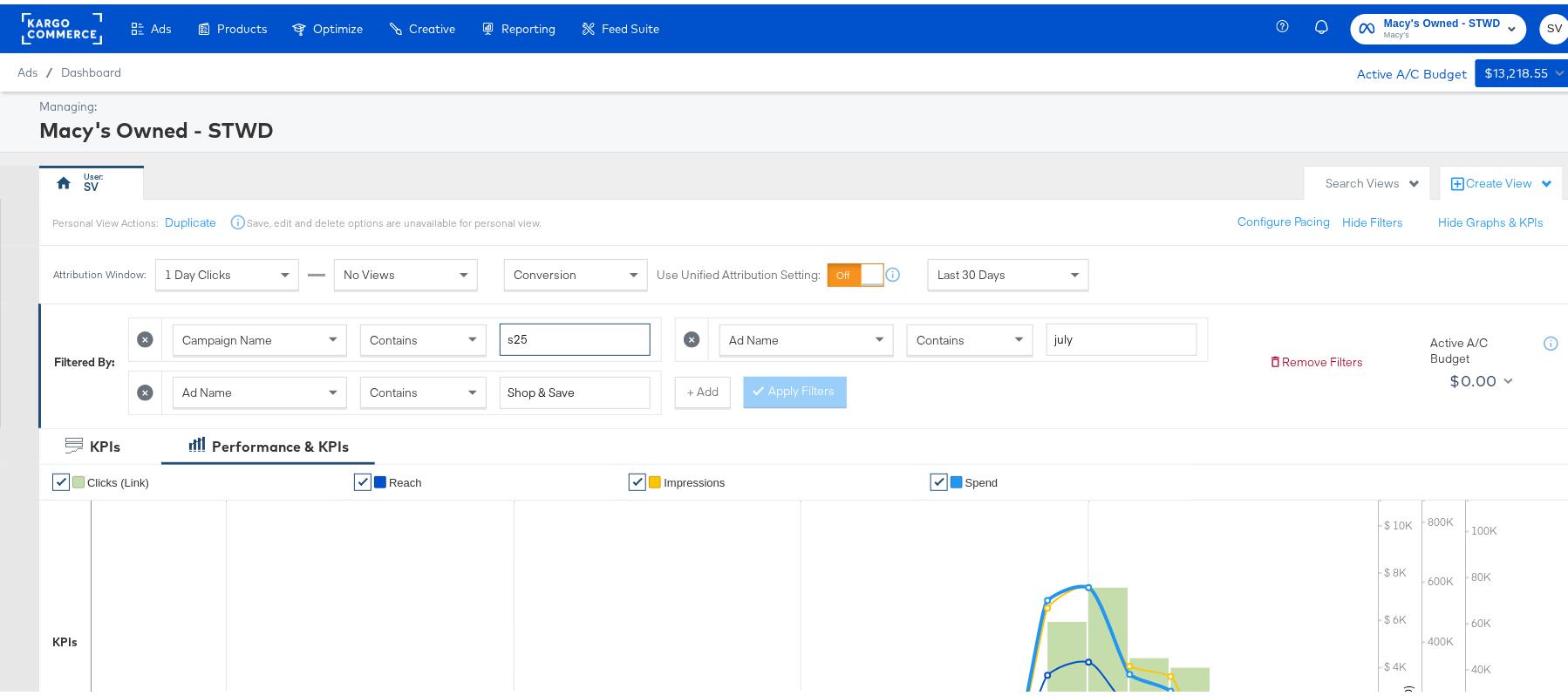 click on "s25" at bounding box center [575, 335] 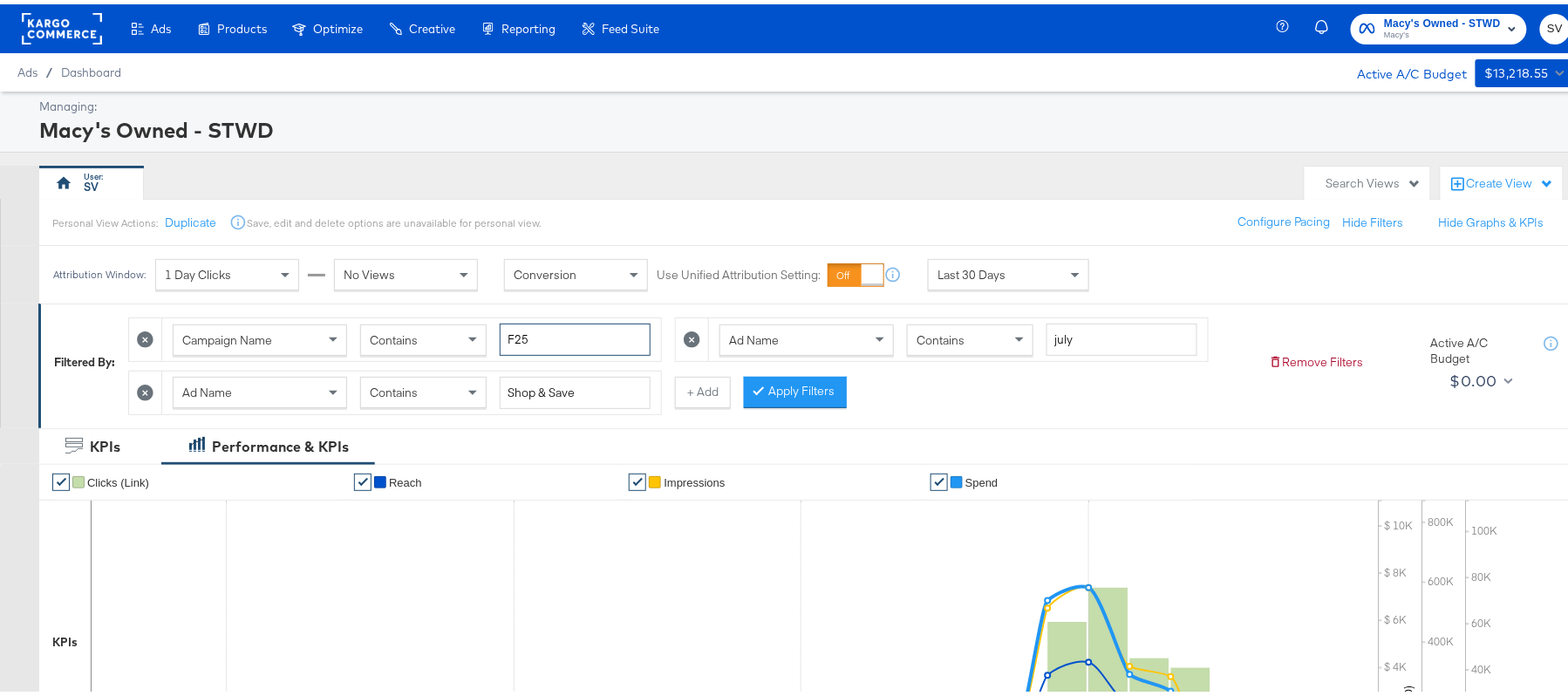 type on "F25" 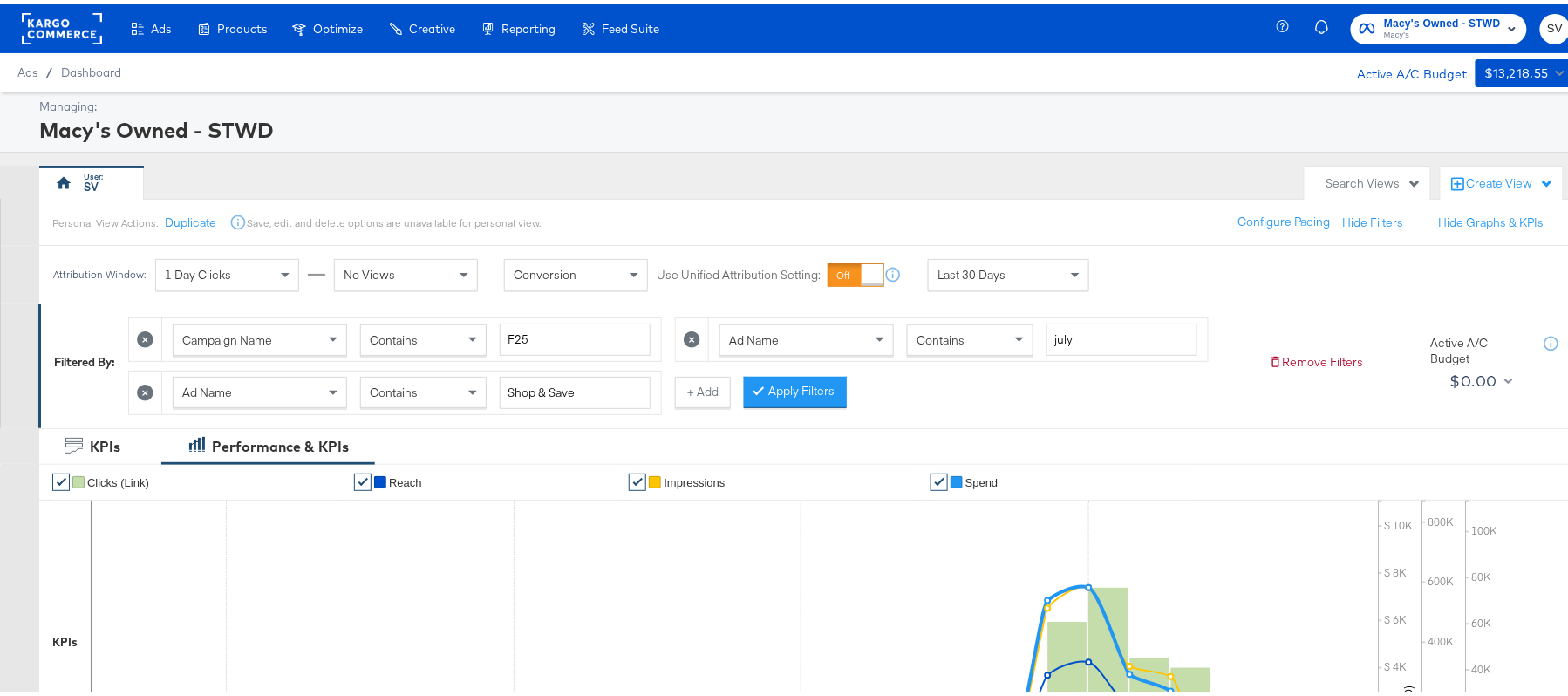 click 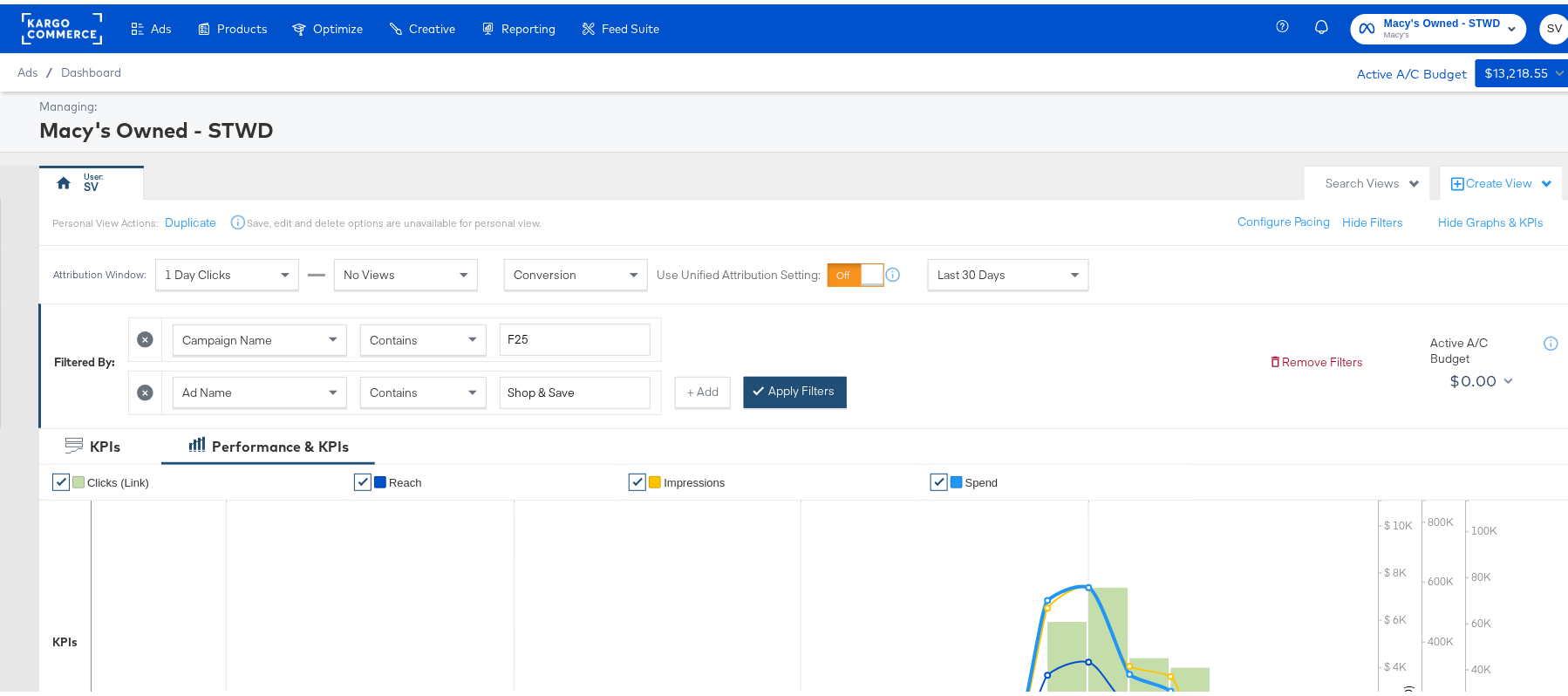 click on "Apply Filters" at bounding box center (795, 388) 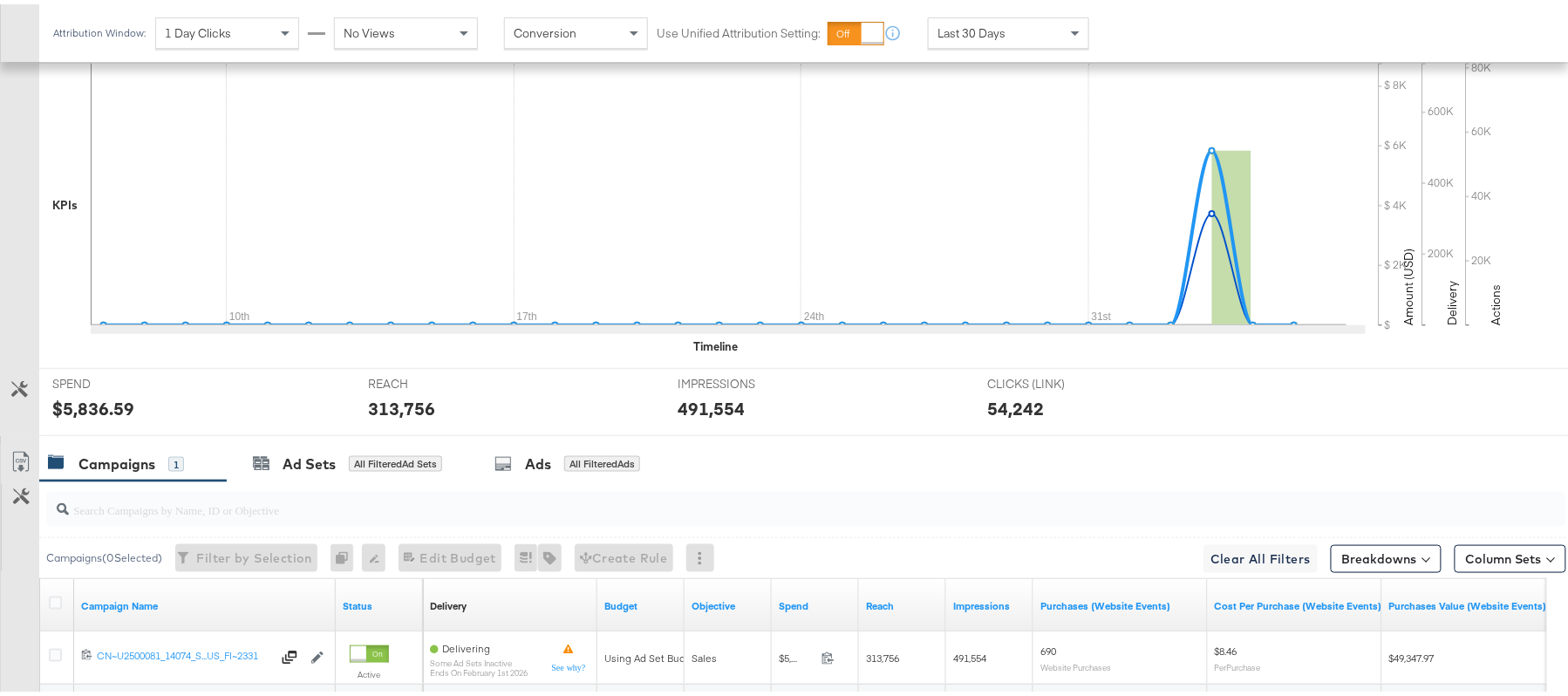 scroll, scrollTop: 607, scrollLeft: 0, axis: vertical 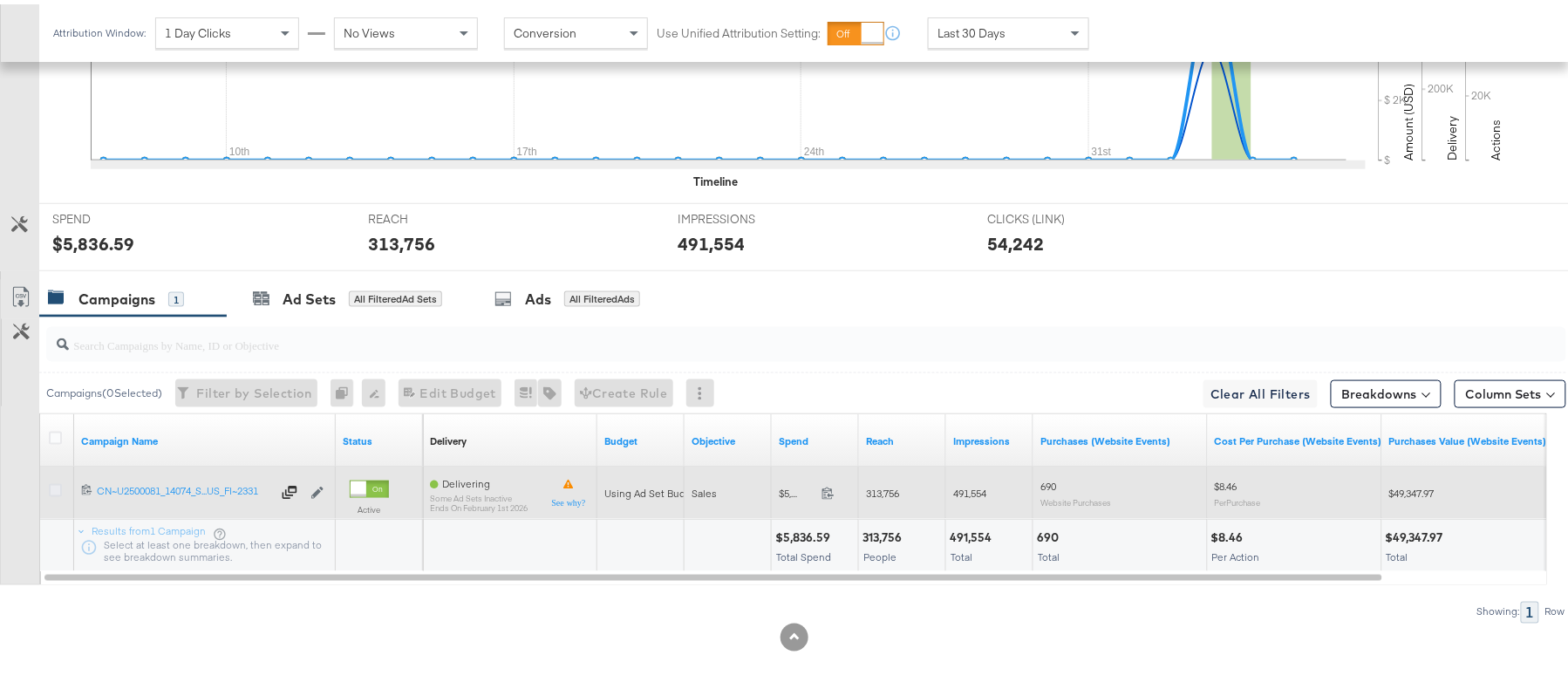 click at bounding box center (55, 486) 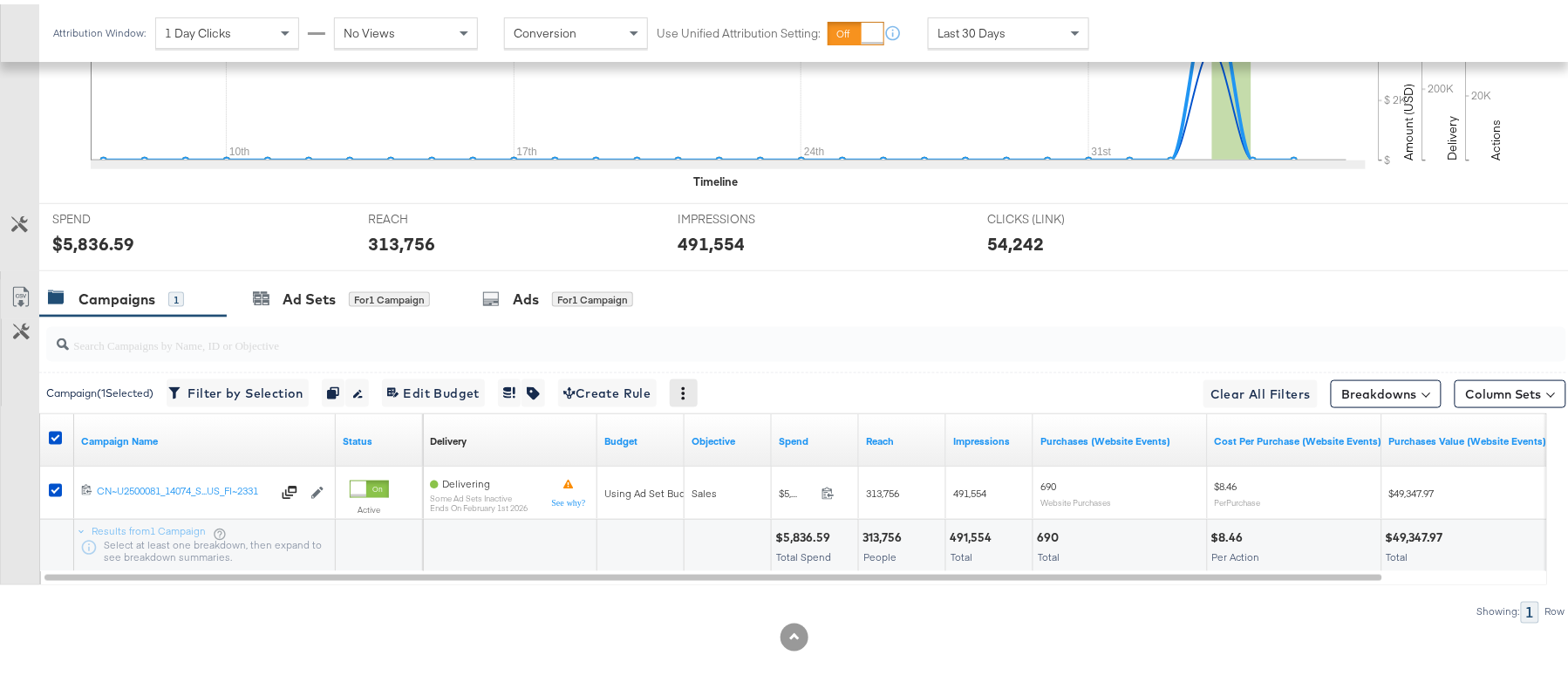 click 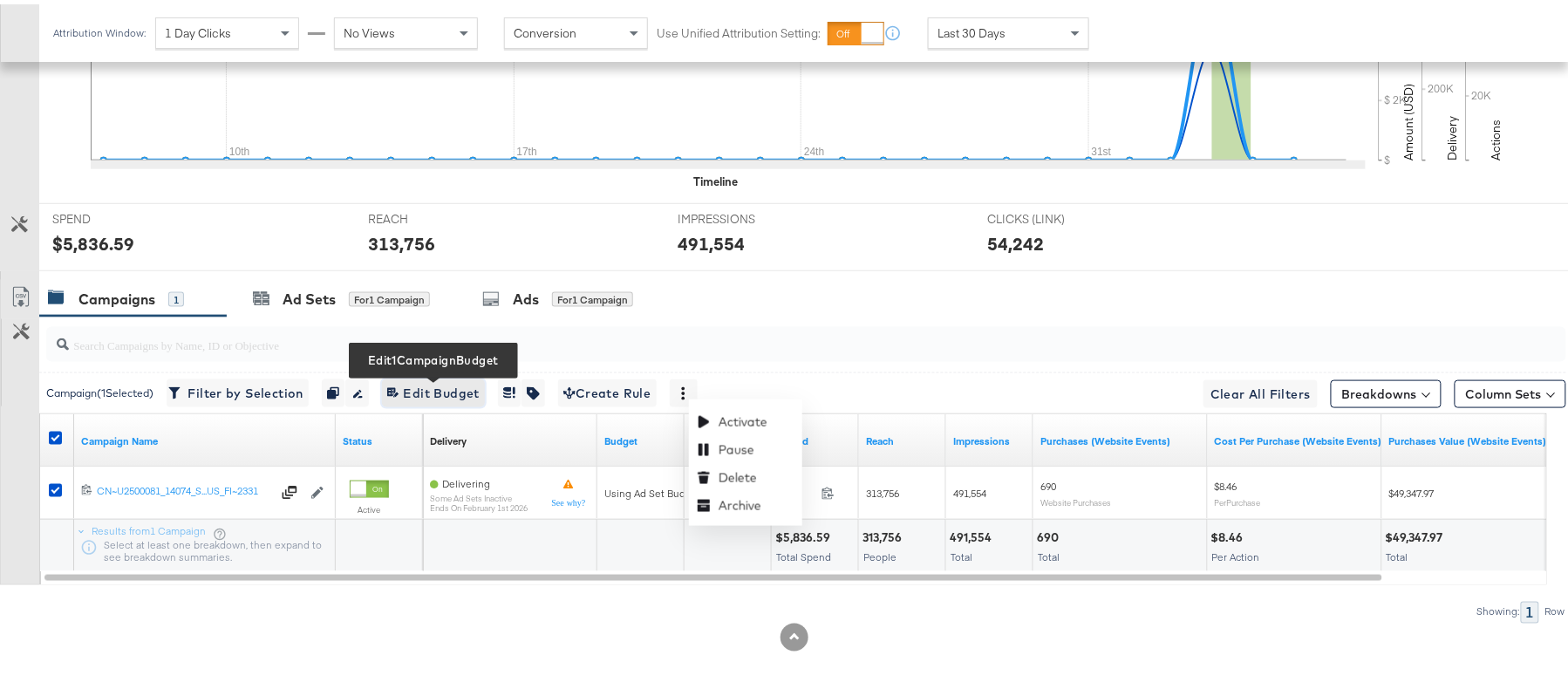 click on "Edit  1  Campaign  Budget Edit Budget" at bounding box center [433, 389] 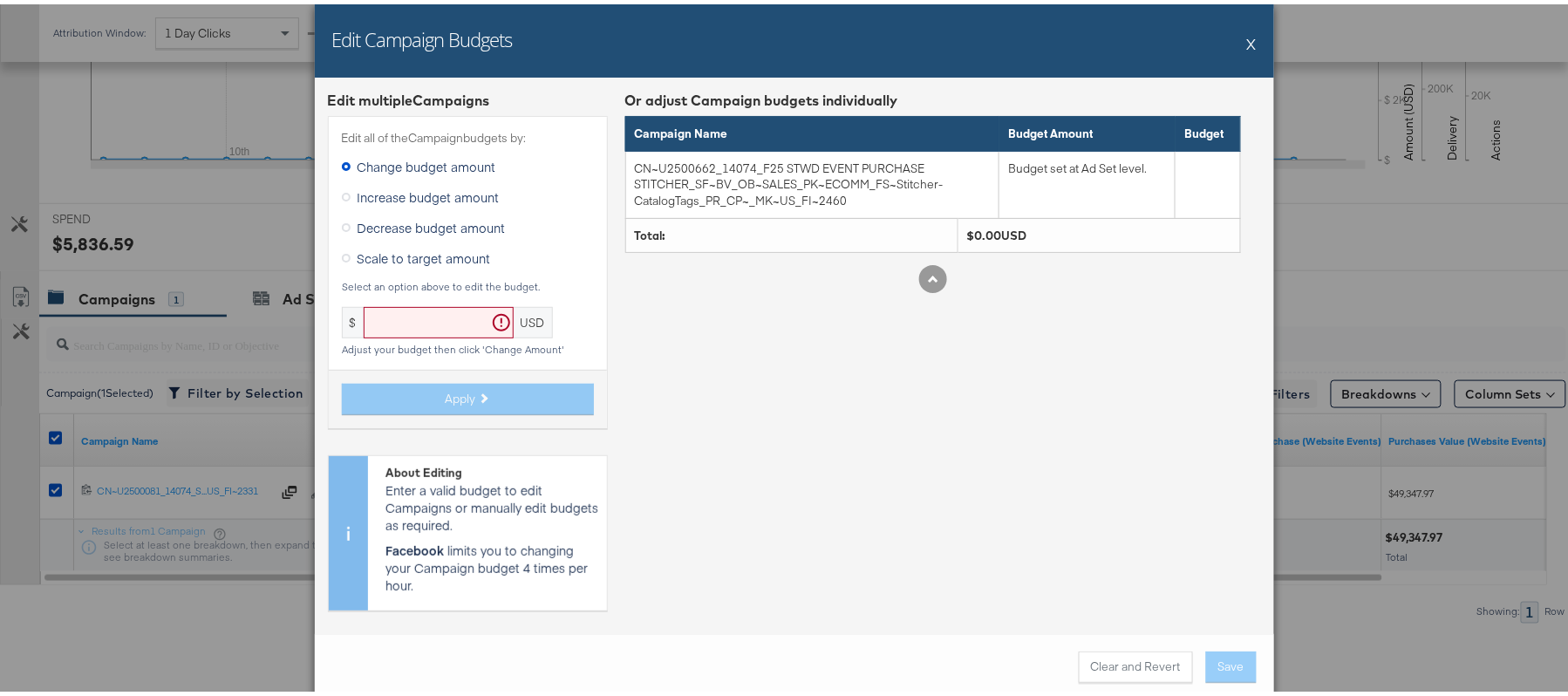 click on "X" at bounding box center [1251, 39] 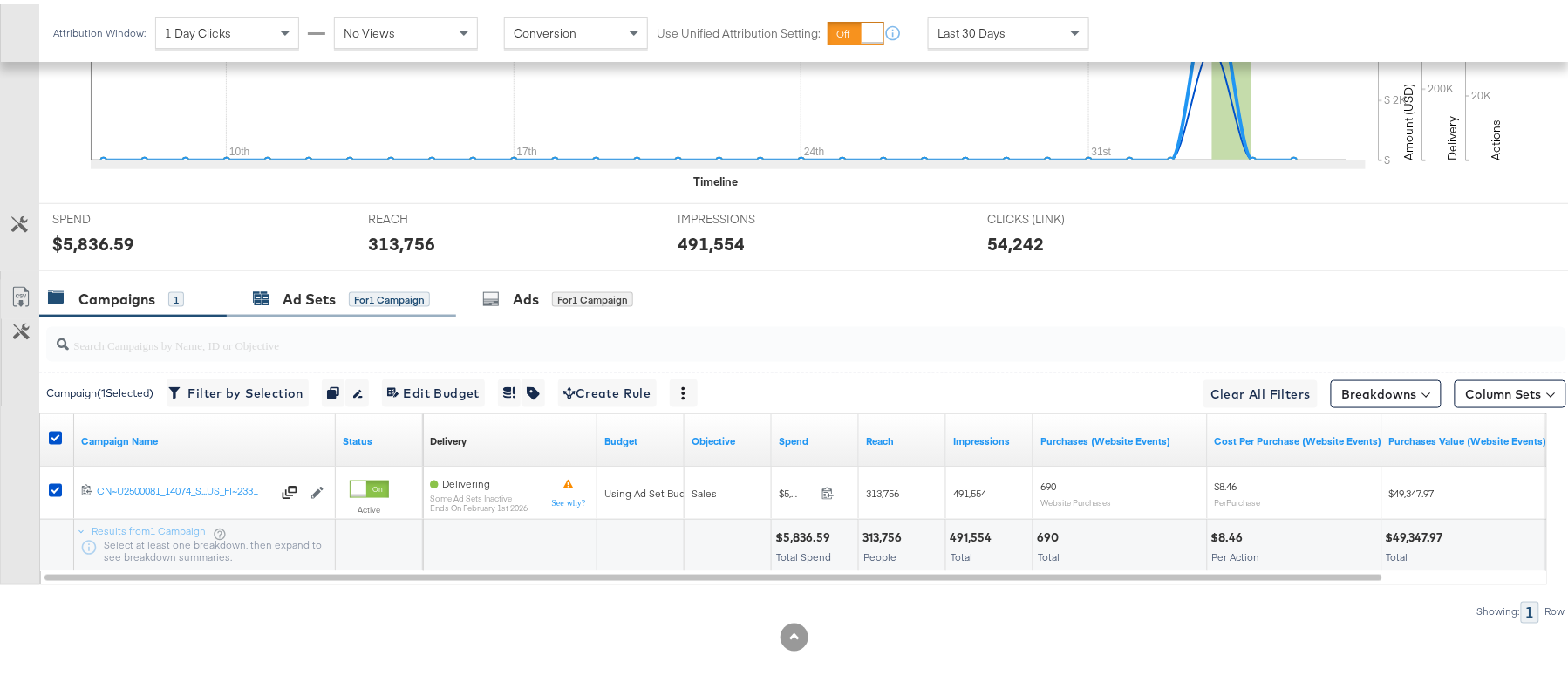 click on "for  1   Campaign" at bounding box center [389, 295] 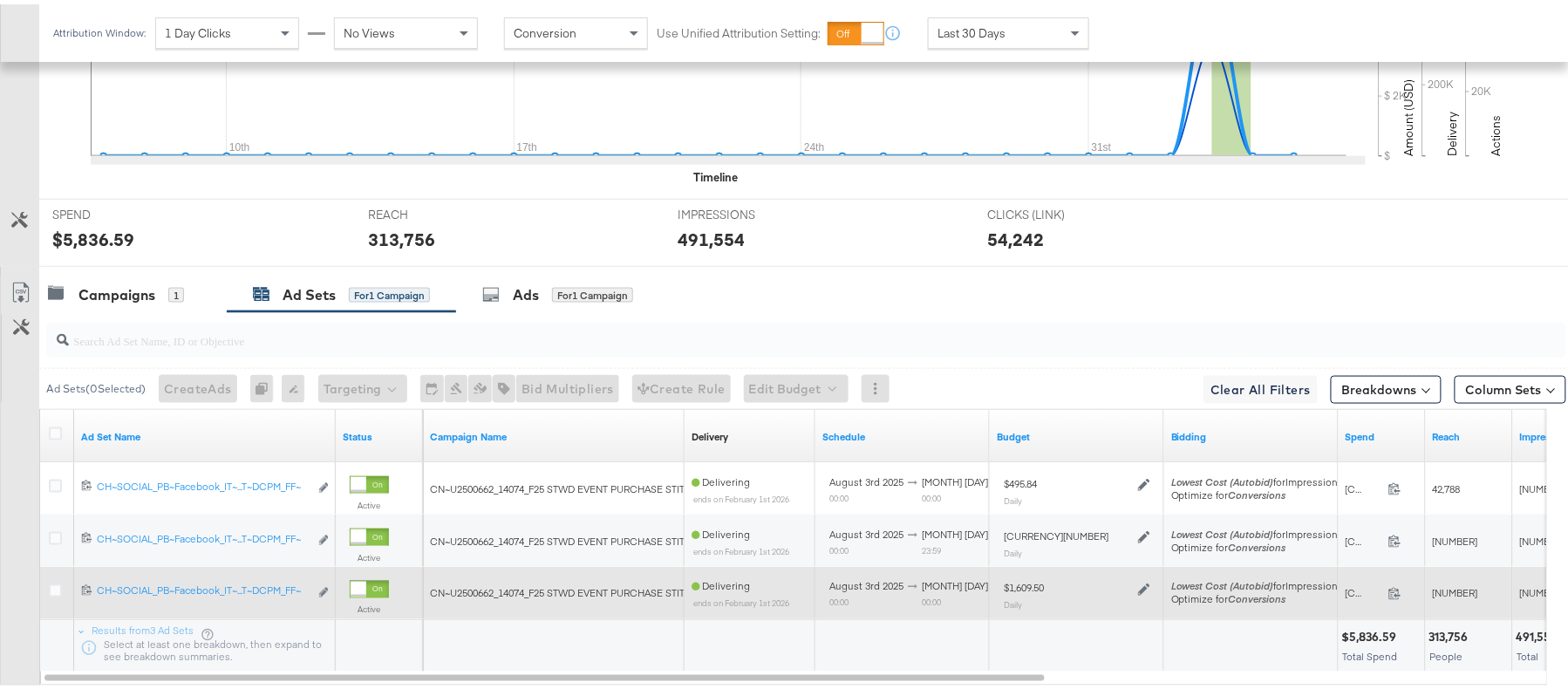 scroll, scrollTop: 712, scrollLeft: 0, axis: vertical 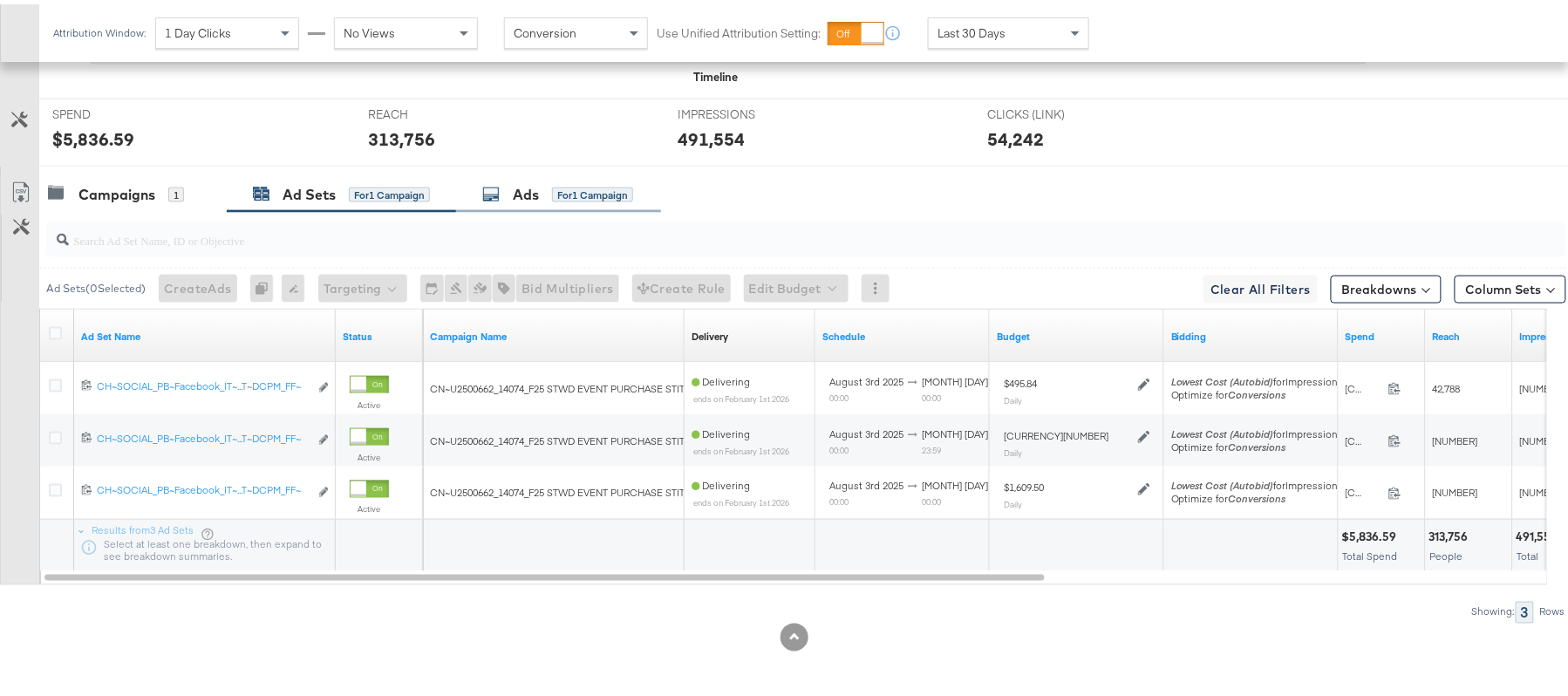 click on "Ads" at bounding box center (526, 190) 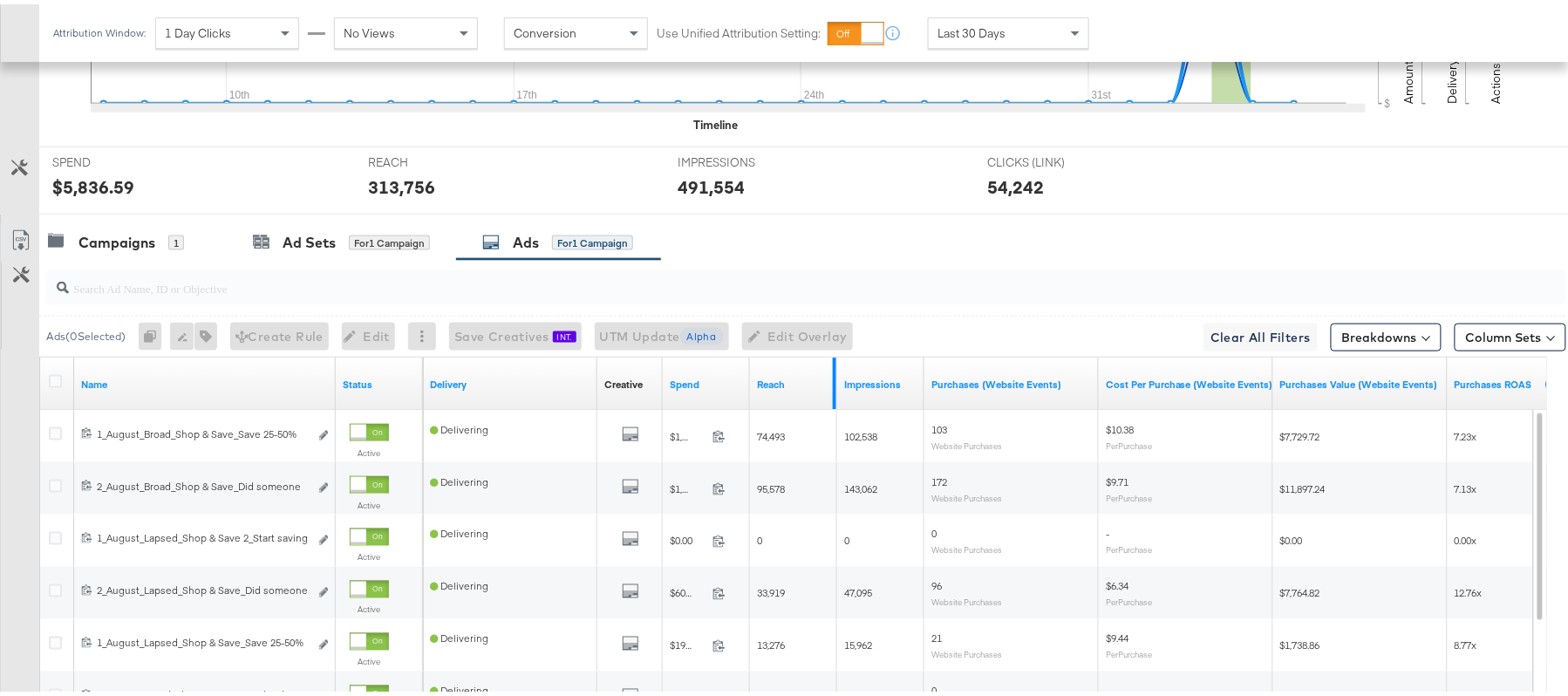 scroll, scrollTop: 712, scrollLeft: 0, axis: vertical 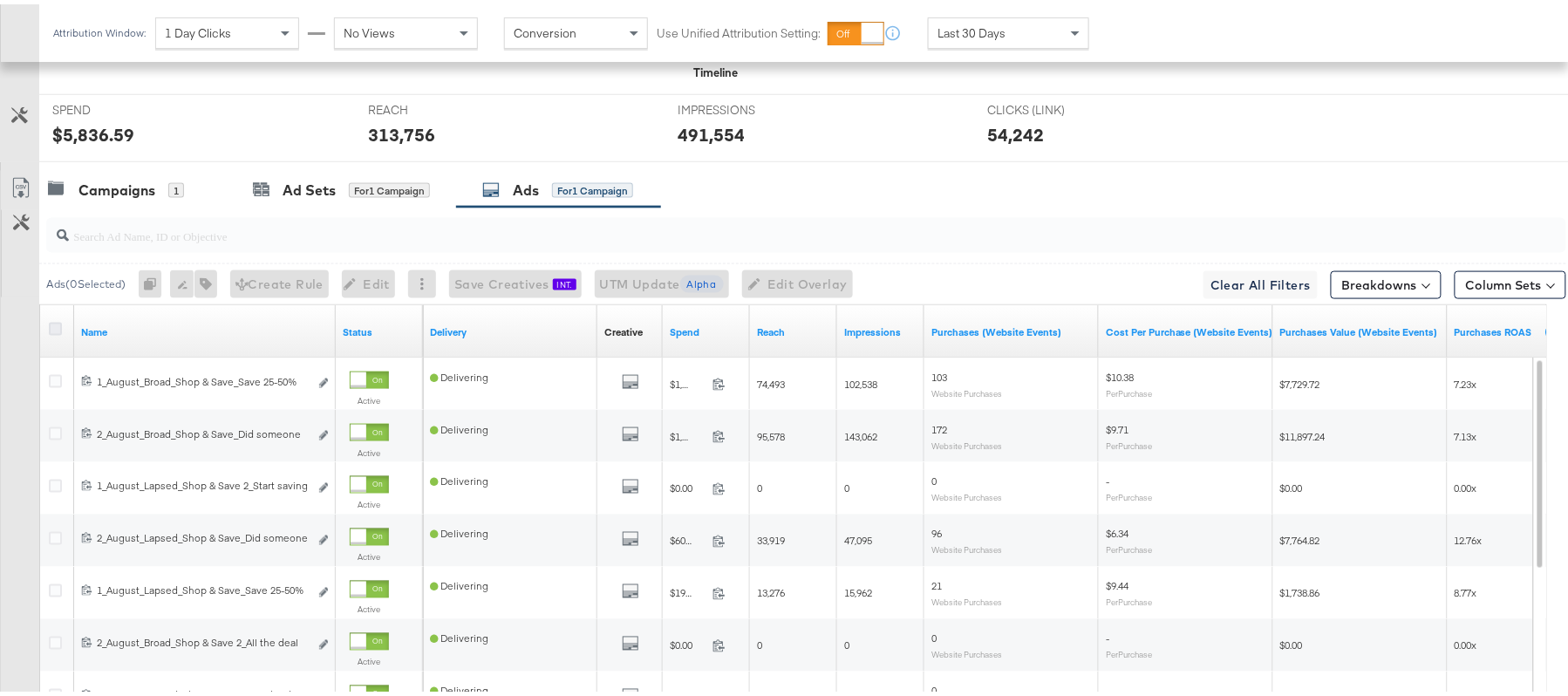 click at bounding box center (55, 324) 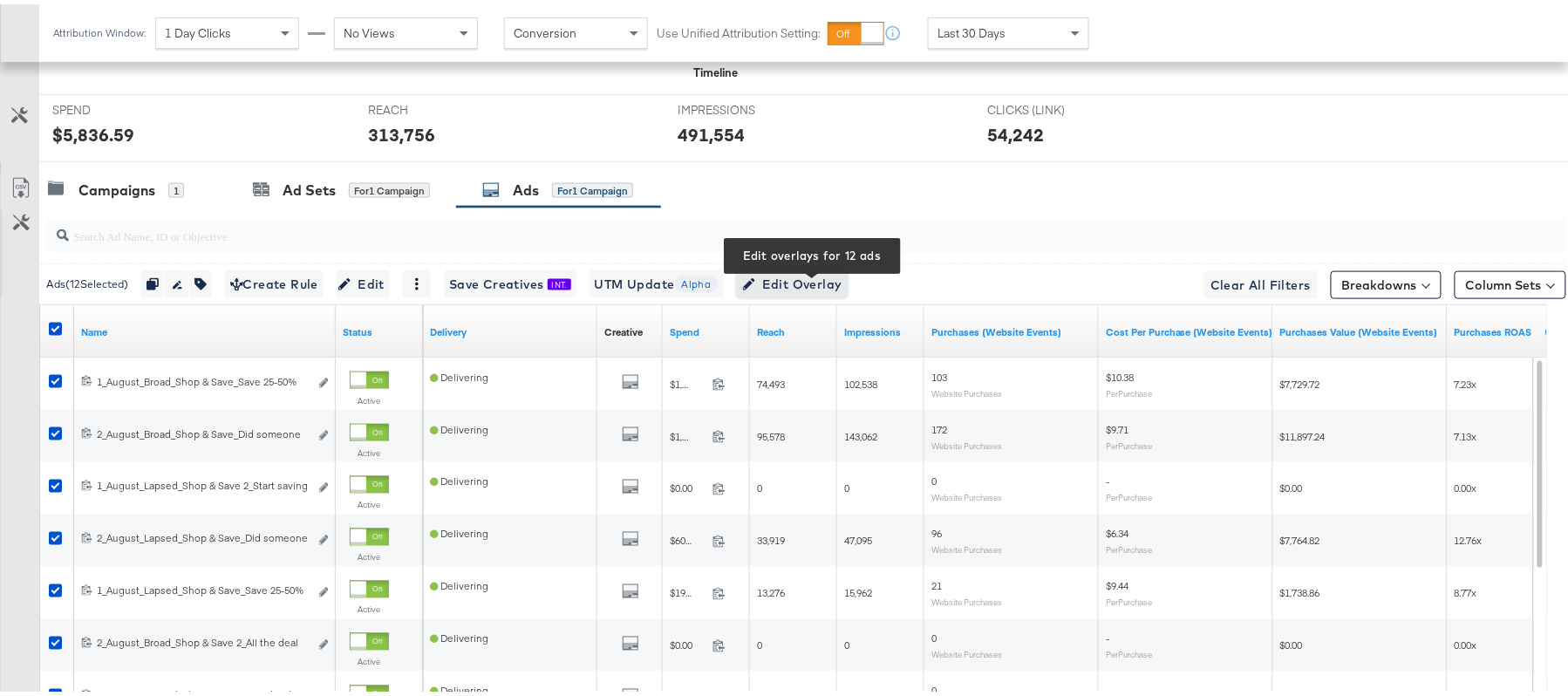 click on "Edit Overlay Edit overlays for 12 ads" at bounding box center (792, 280) 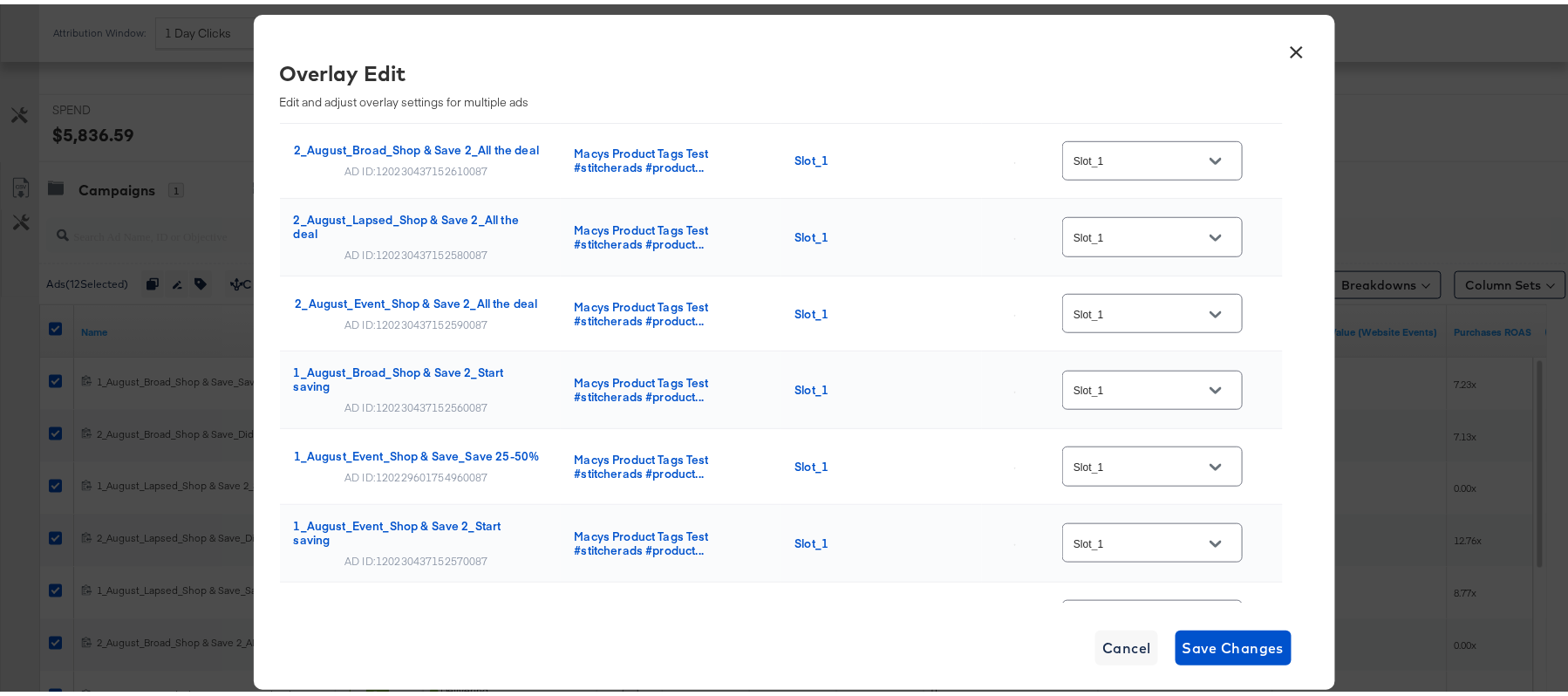 scroll, scrollTop: 579, scrollLeft: 0, axis: vertical 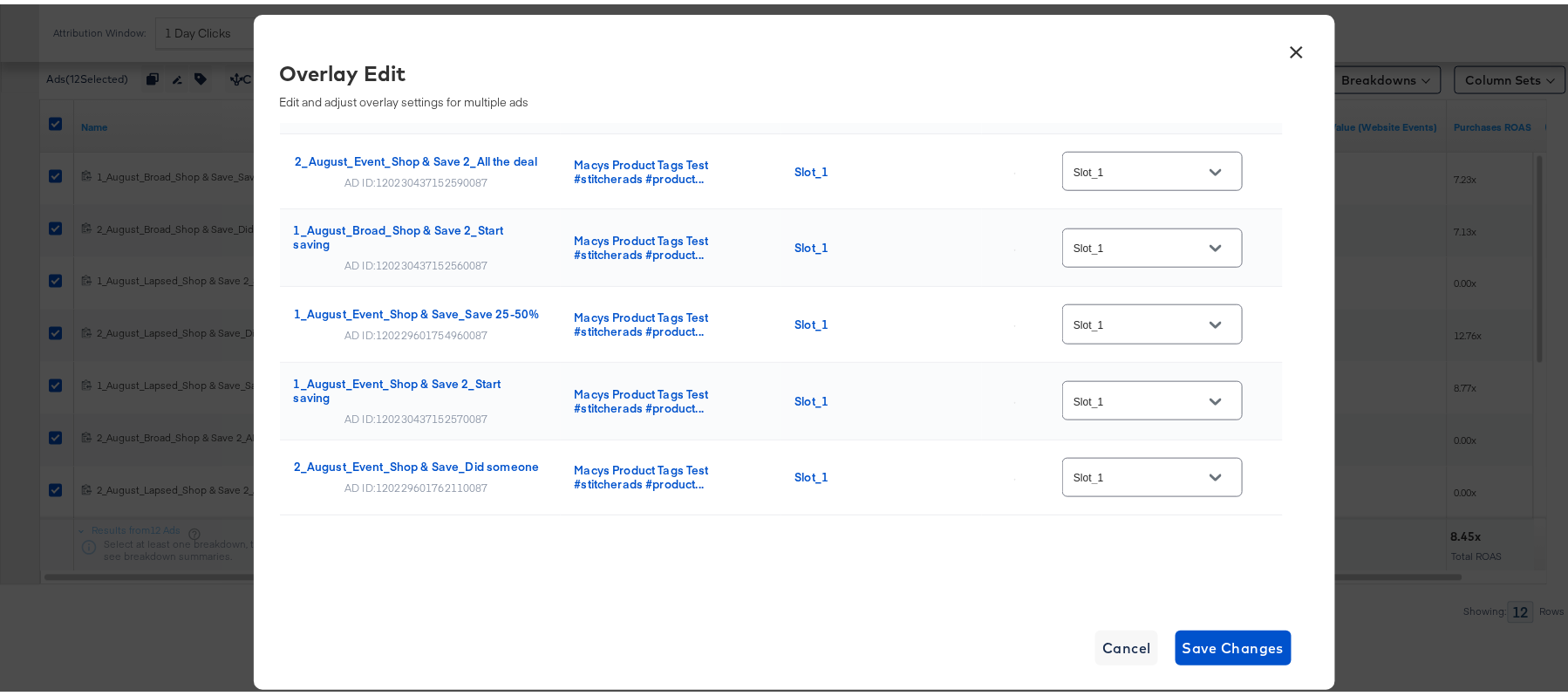 click on "×" at bounding box center [1298, 44] 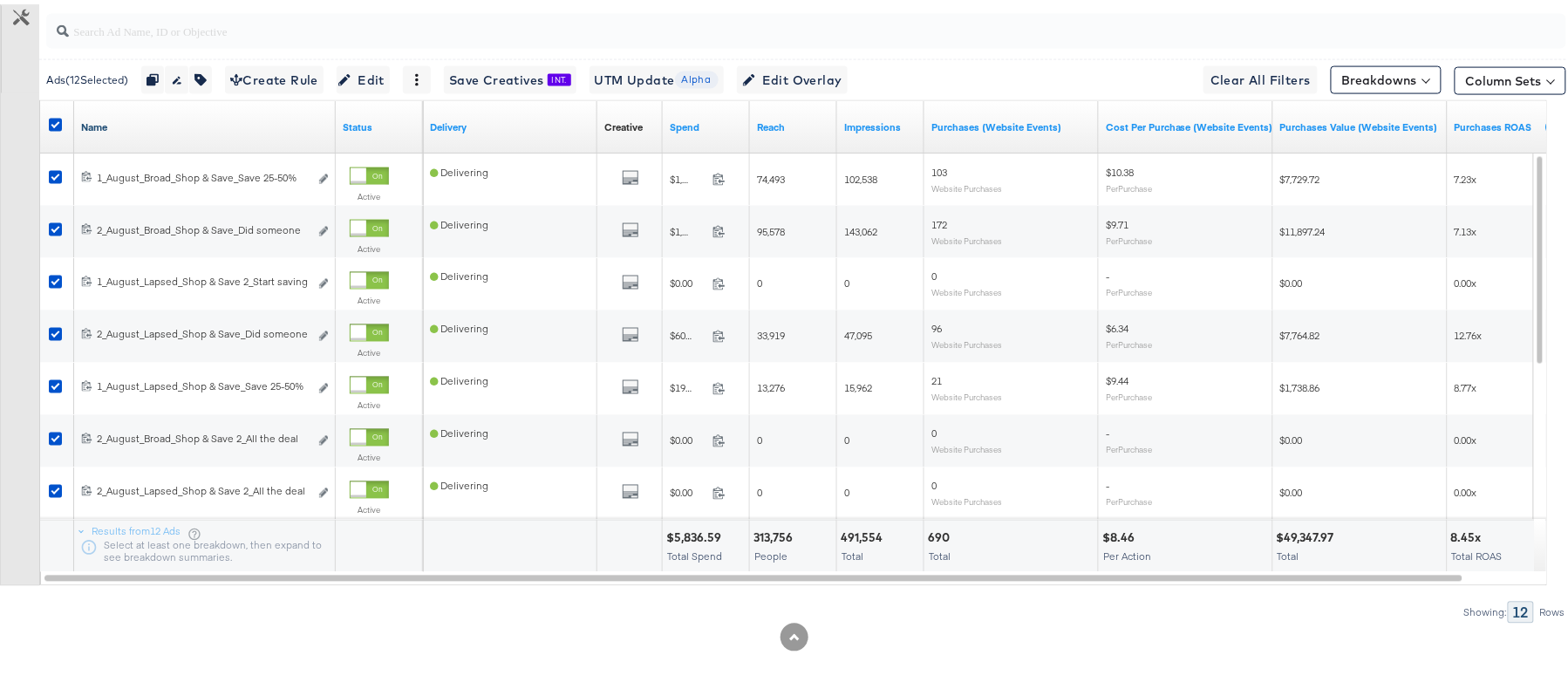 scroll, scrollTop: 0, scrollLeft: 0, axis: both 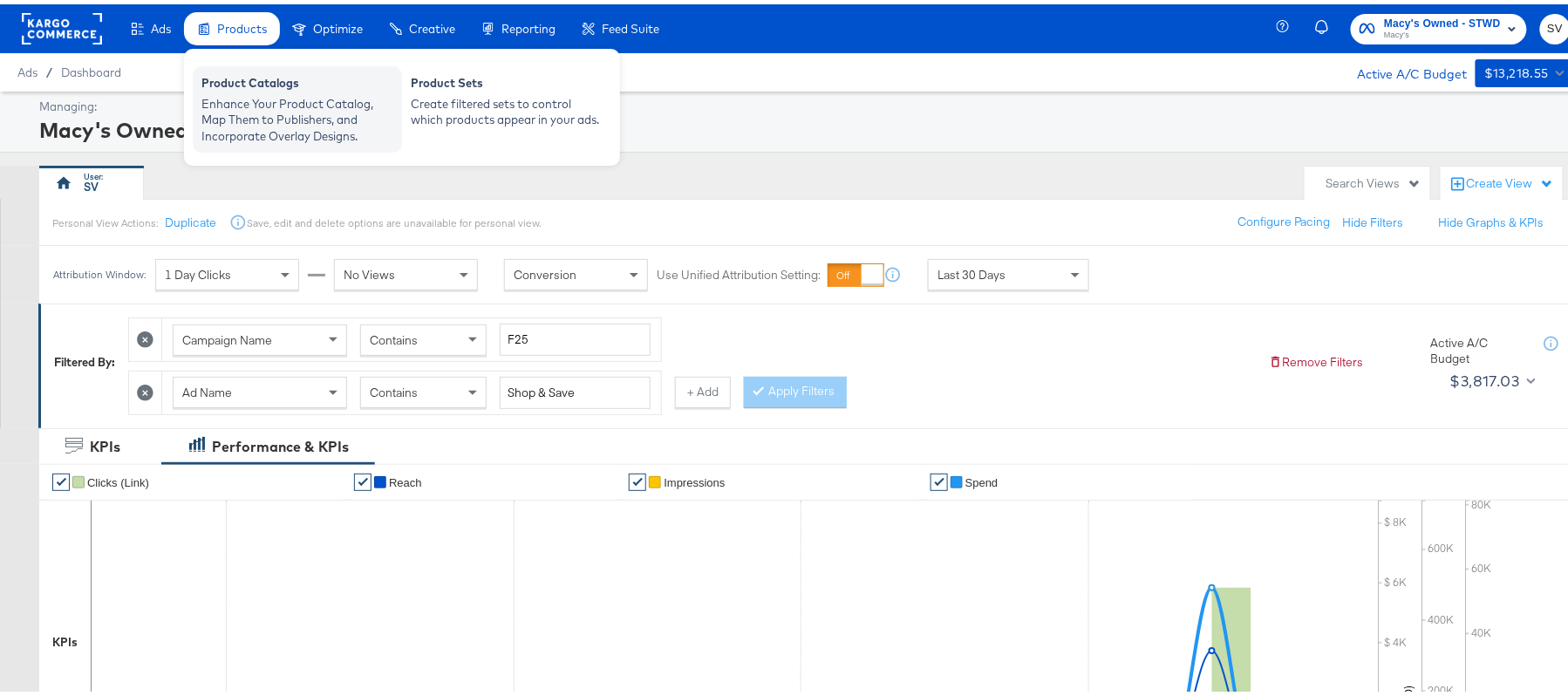 click on "Enhance Your Product Catalog, Map Them to Publishers, and Incorporate Overlay Designs." at bounding box center (297, 116) 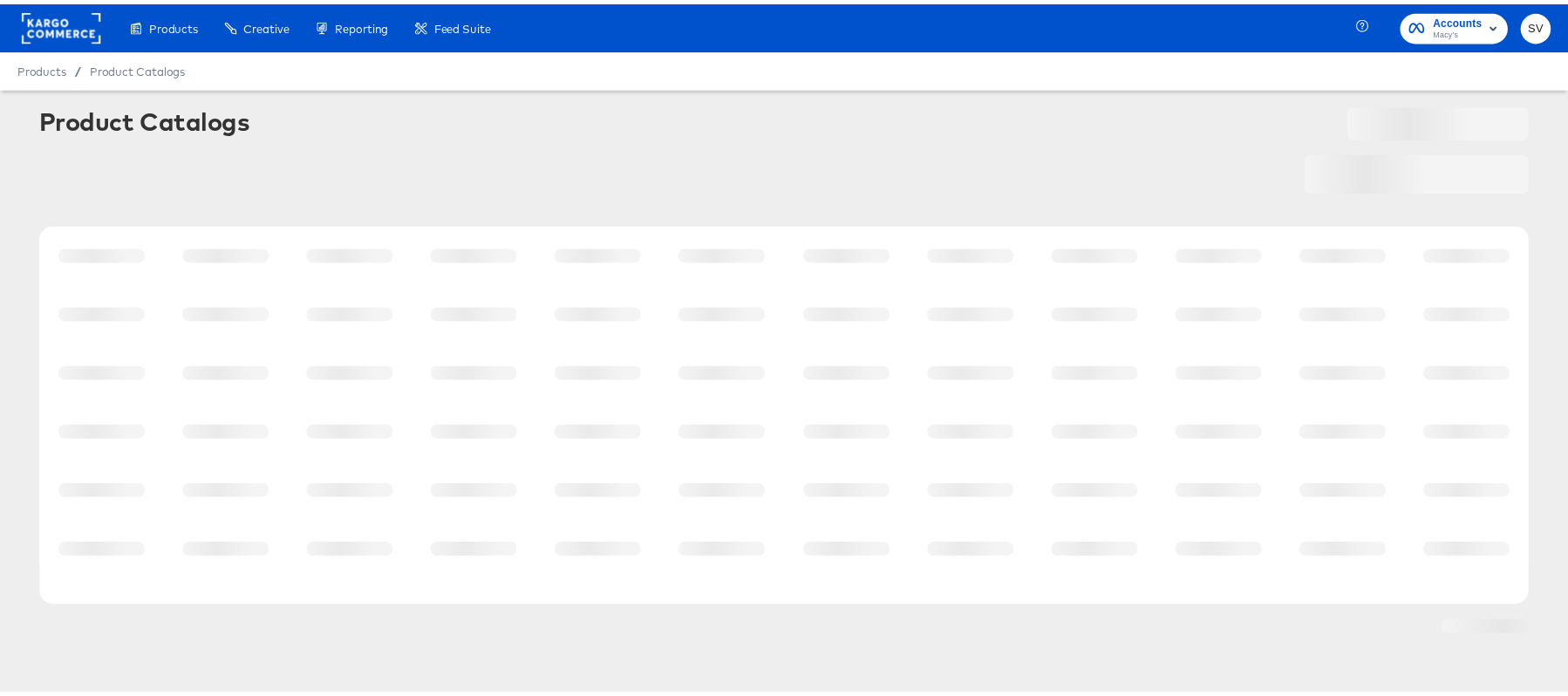 scroll, scrollTop: 0, scrollLeft: 0, axis: both 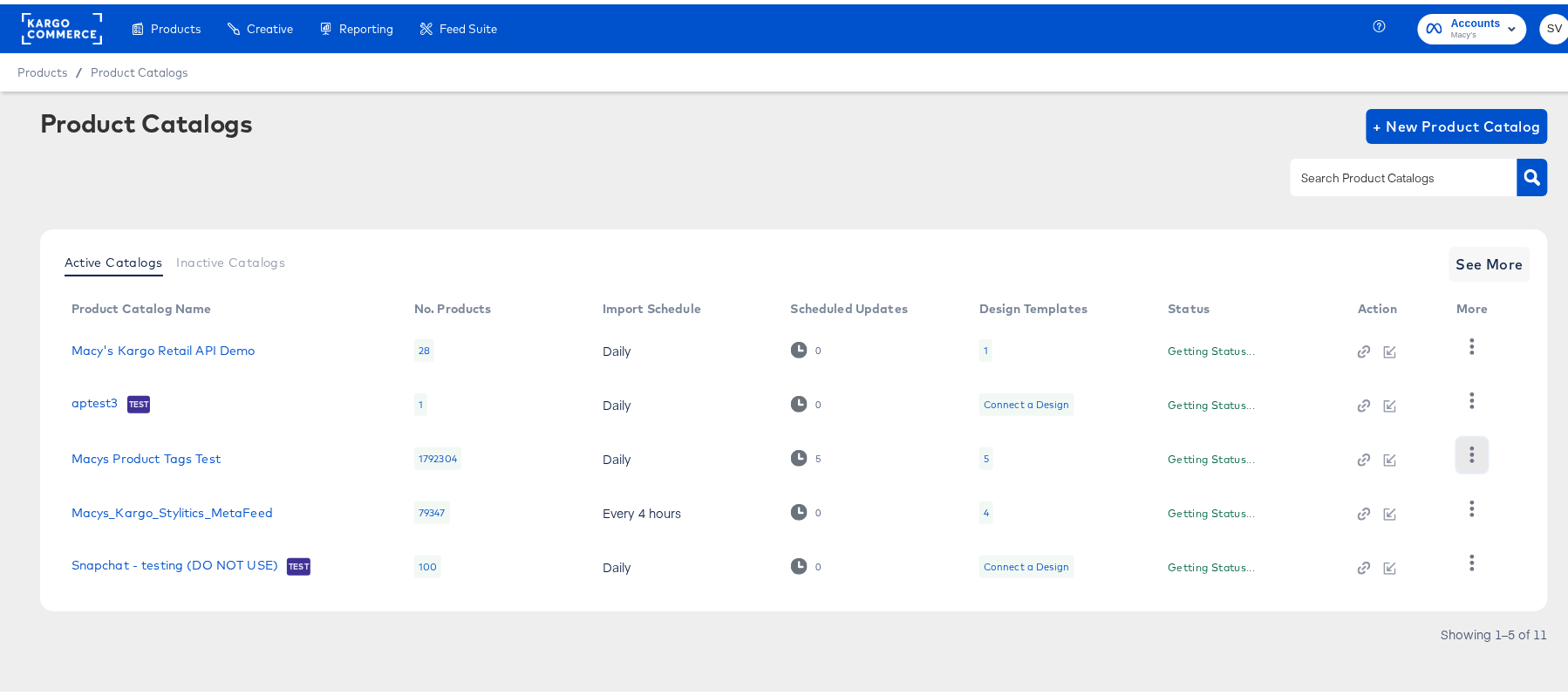 click 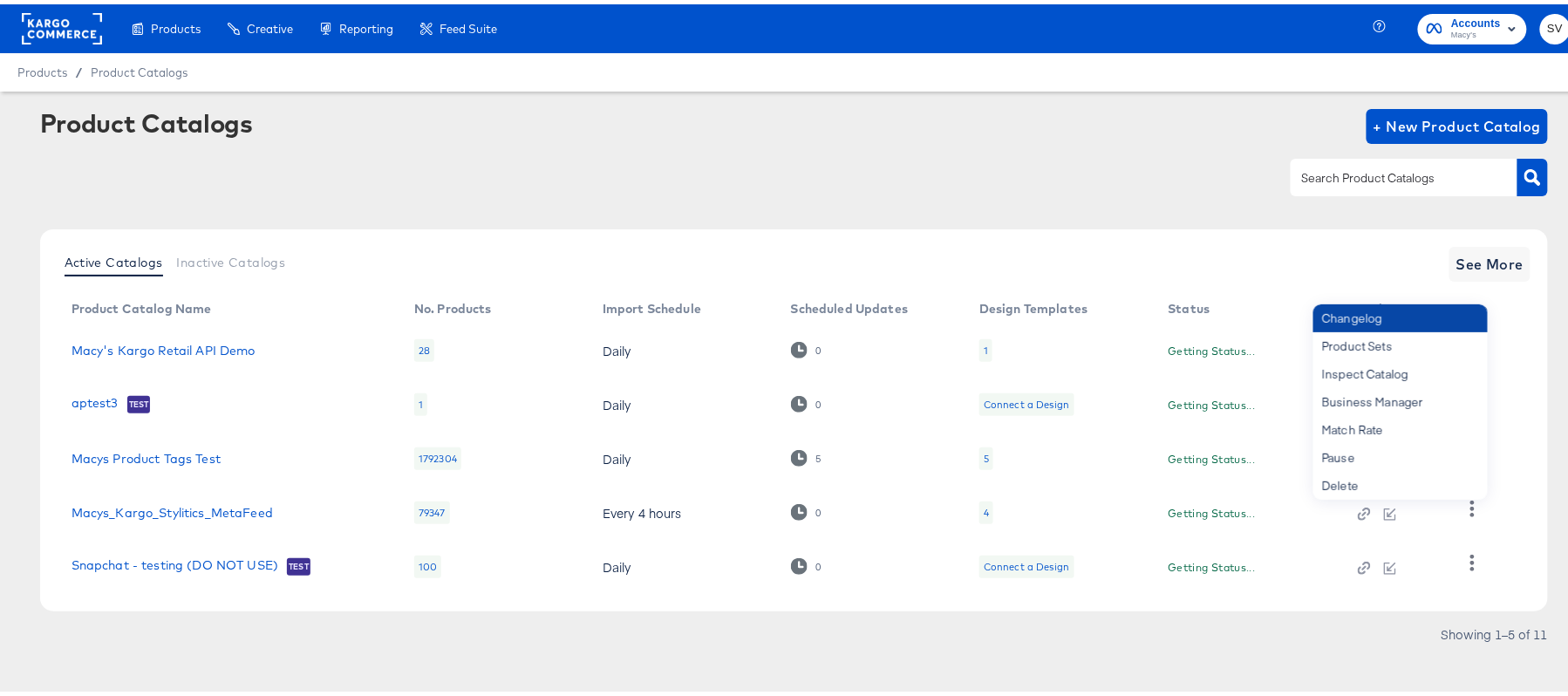 click on "Changelog" at bounding box center [1401, 314] 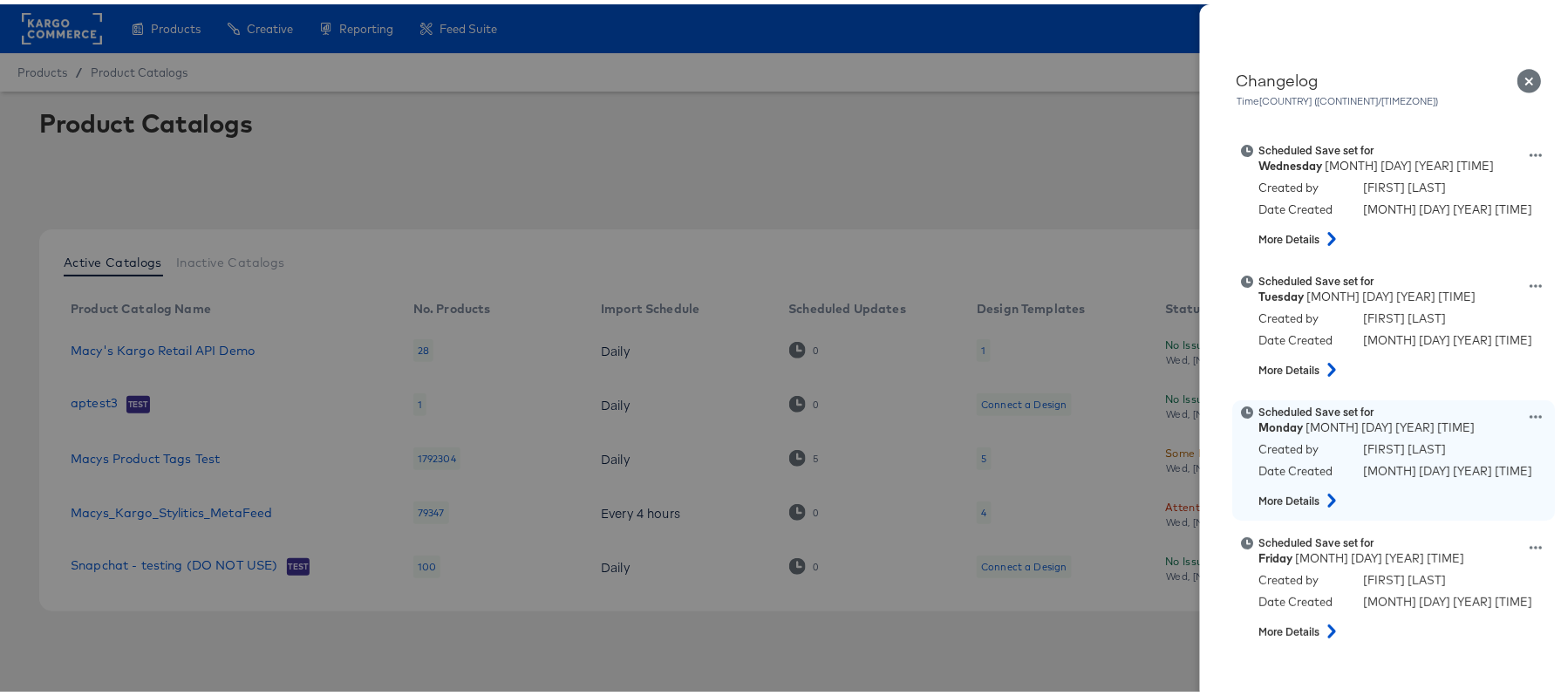 click 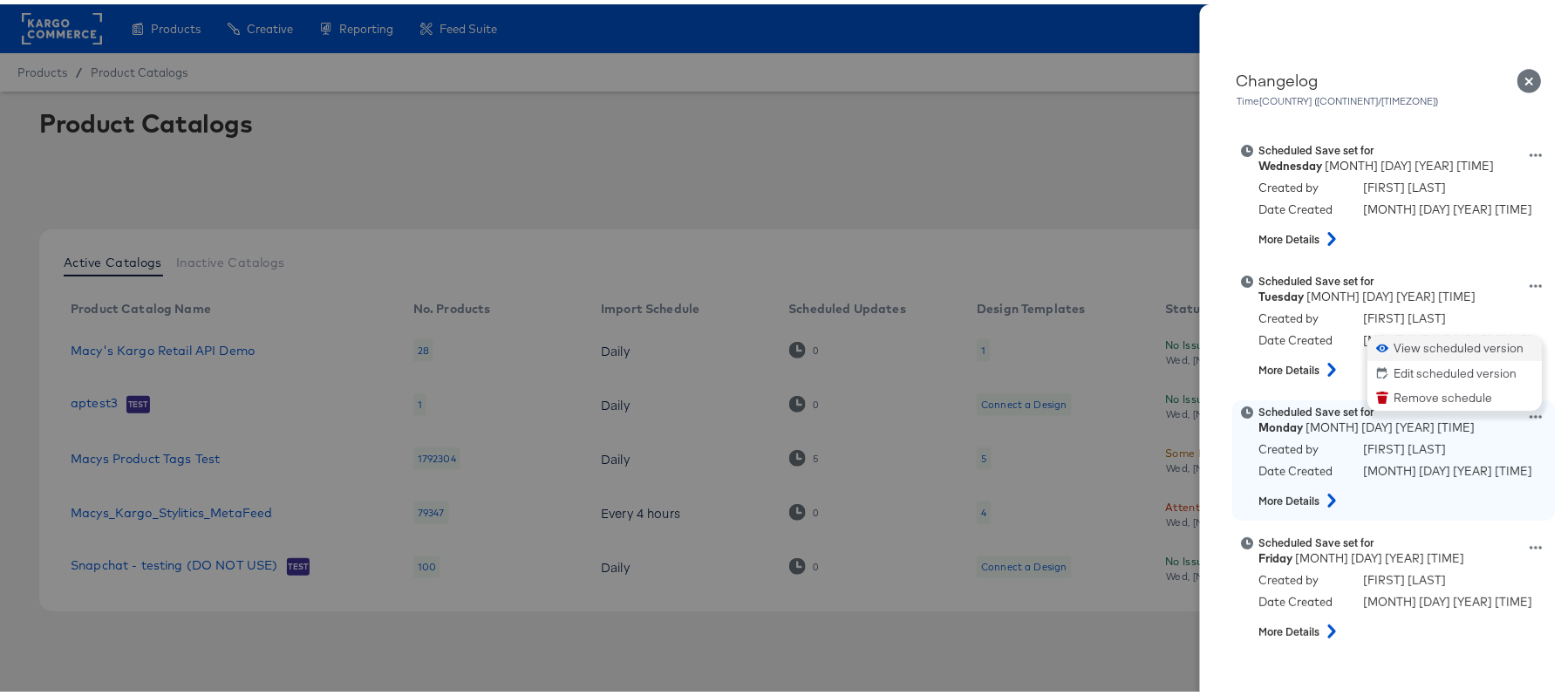 click on "View scheduled version" at bounding box center [1456, 344] 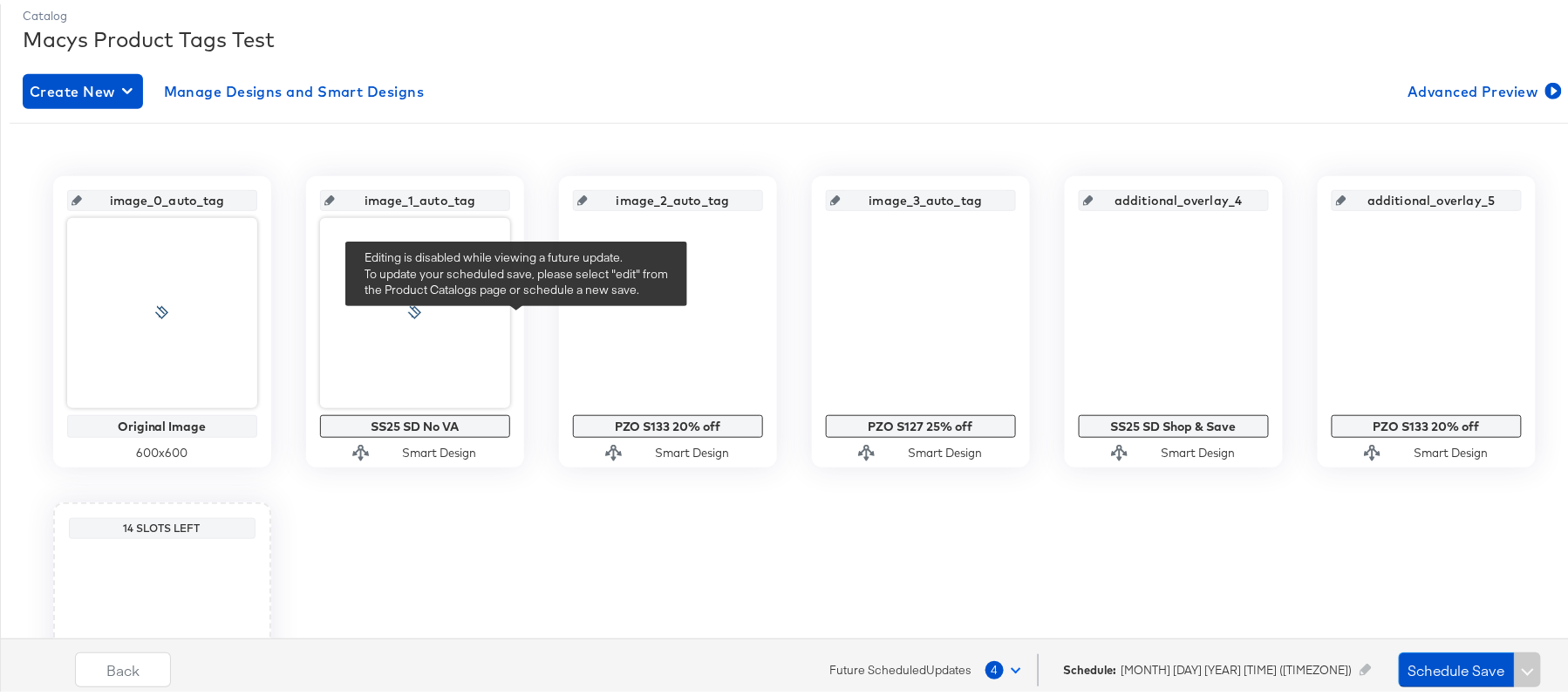 scroll, scrollTop: 329, scrollLeft: 0, axis: vertical 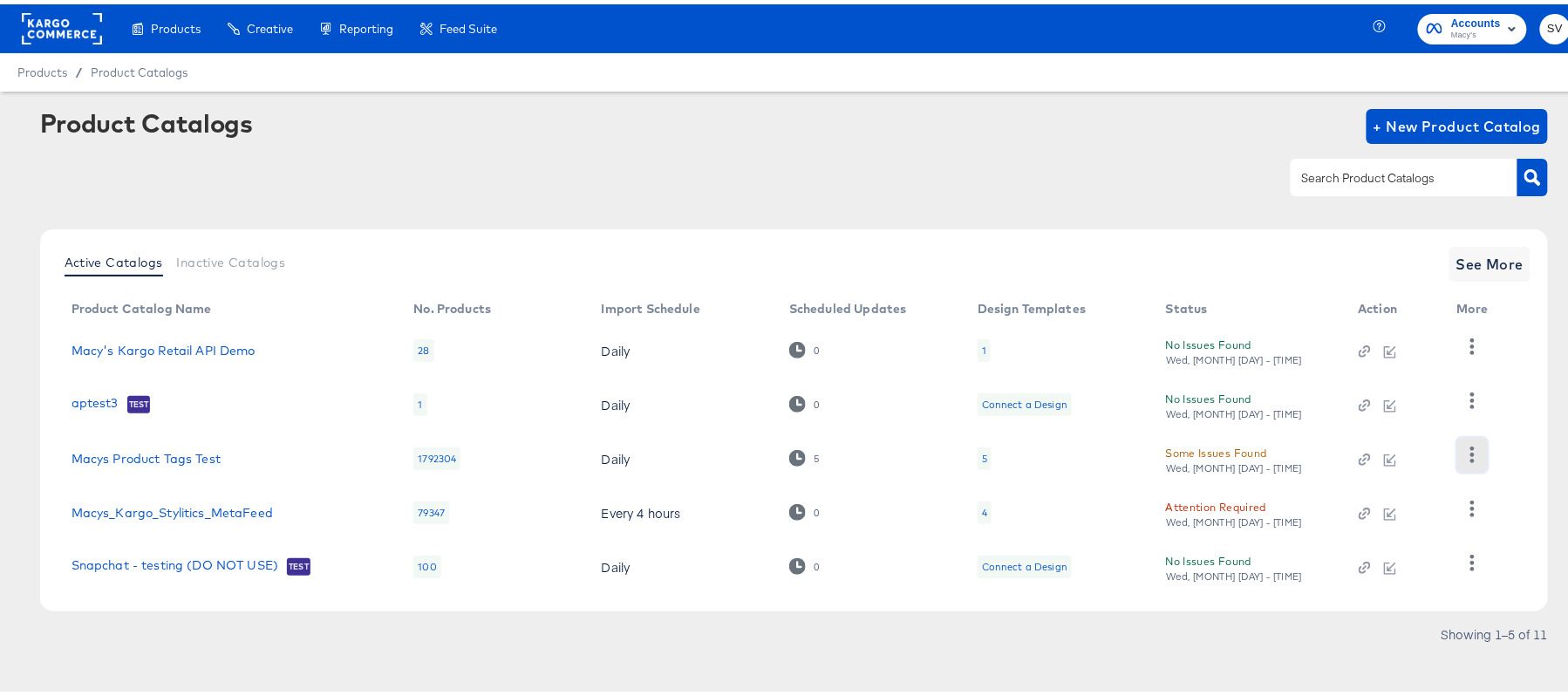 click 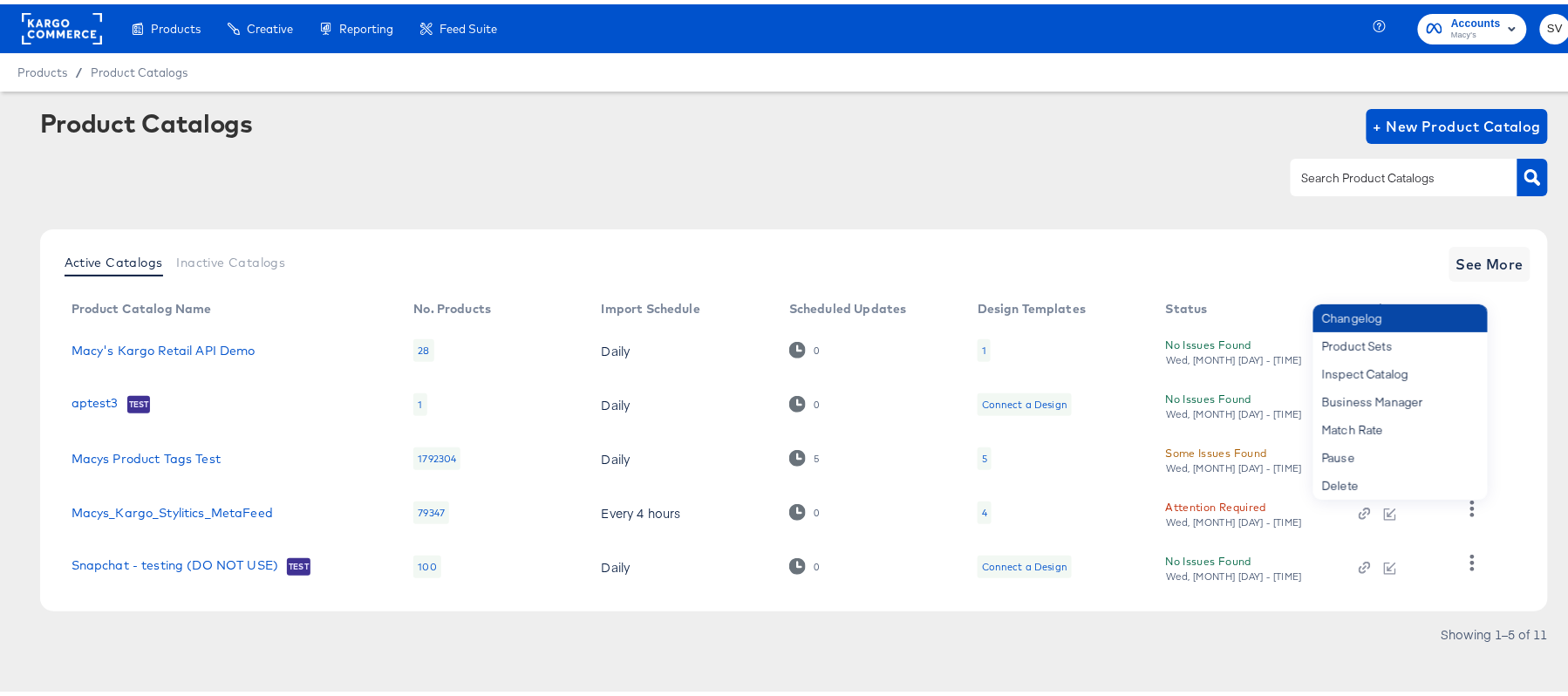click on "Changelog" at bounding box center (1401, 314) 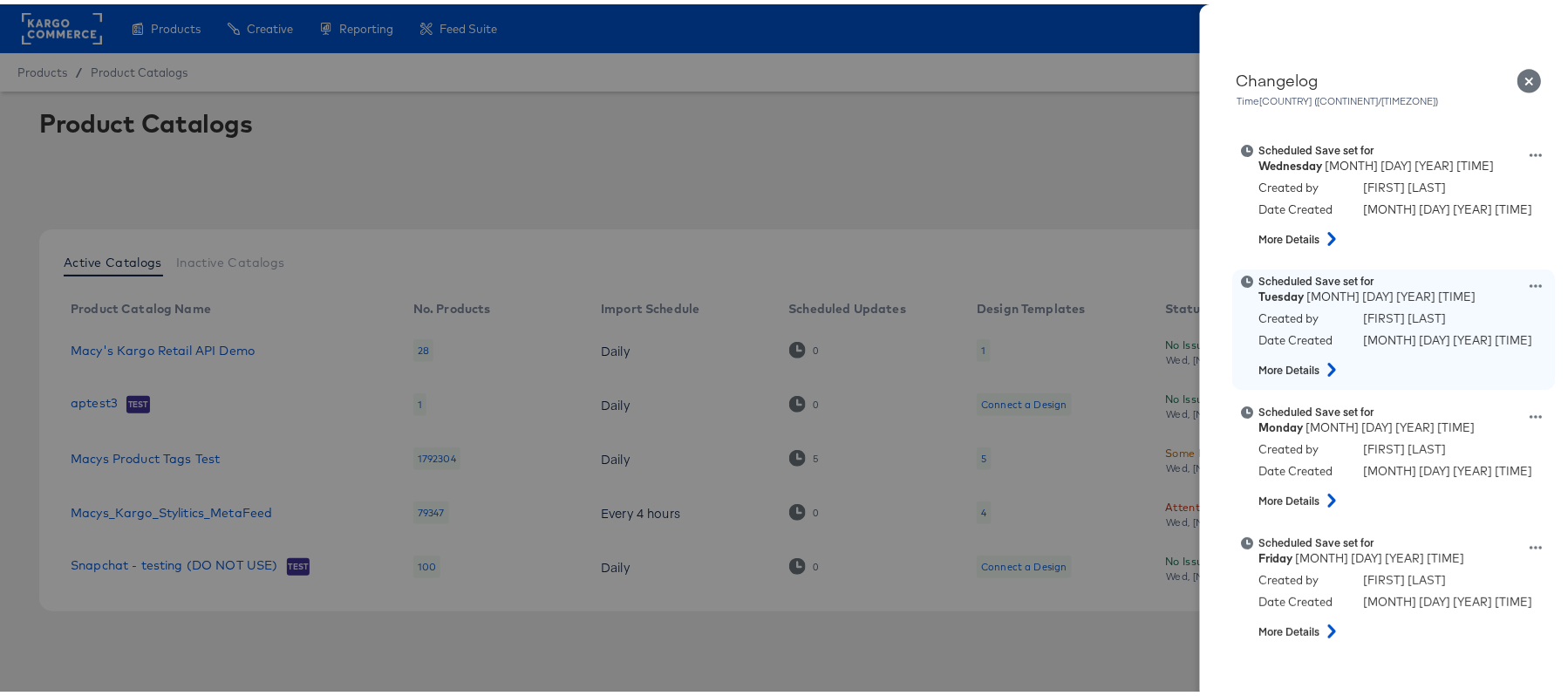 click 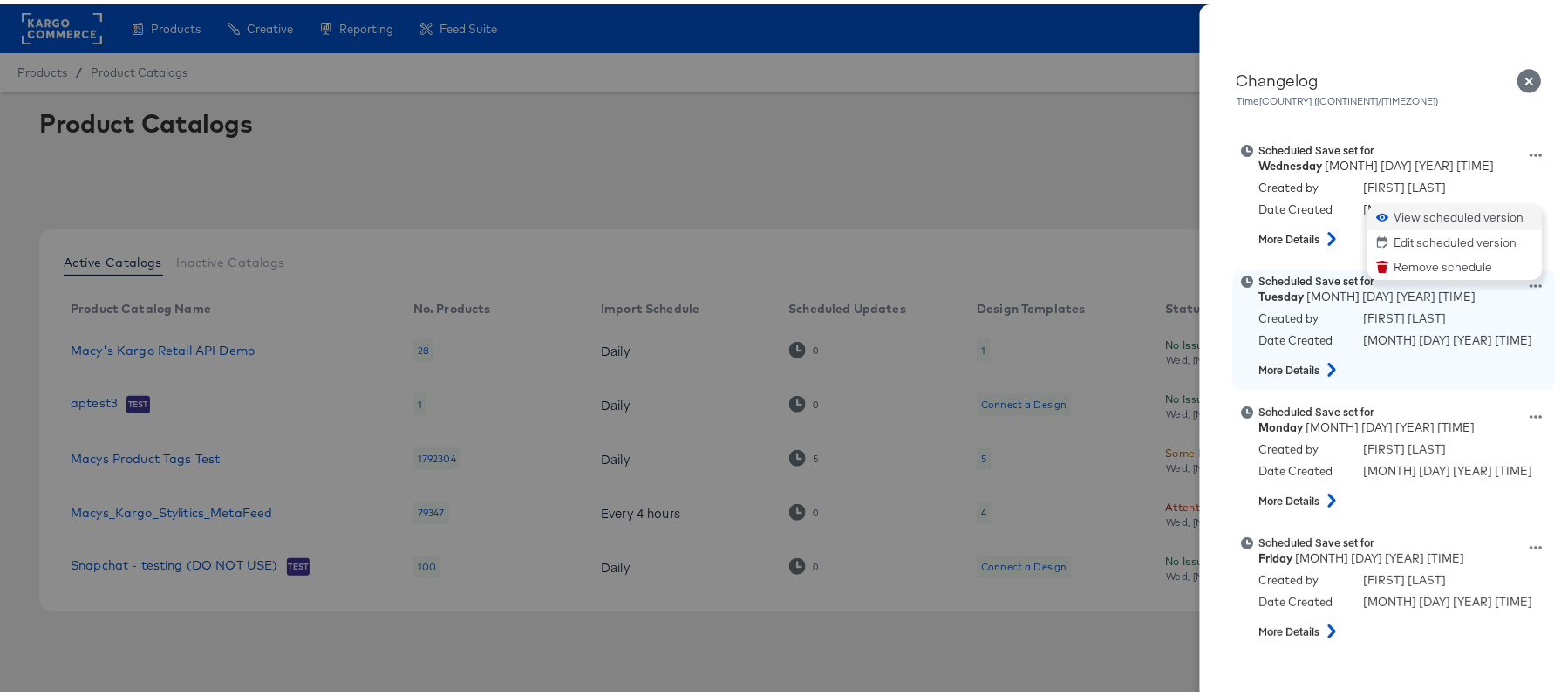 click on "View scheduled version" at bounding box center (1456, 213) 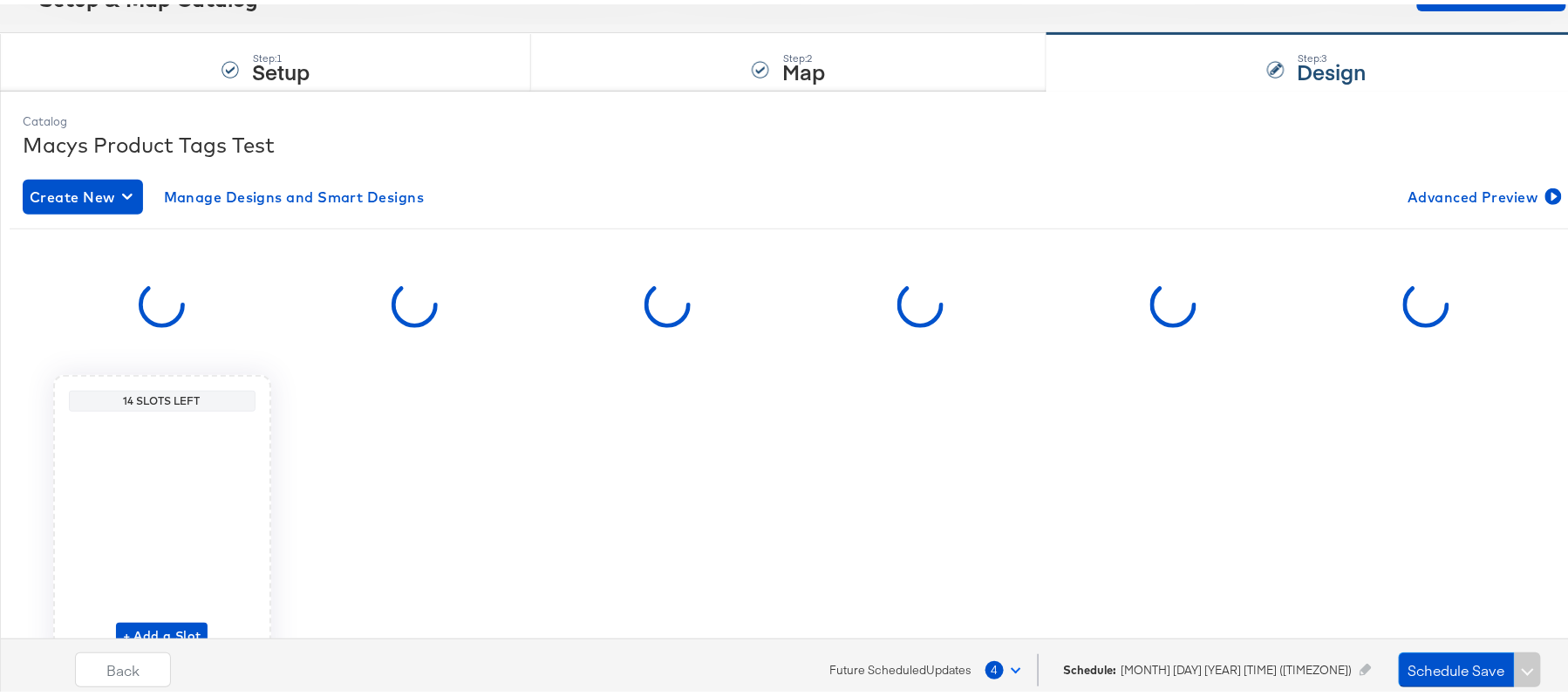 scroll, scrollTop: 203, scrollLeft: 0, axis: vertical 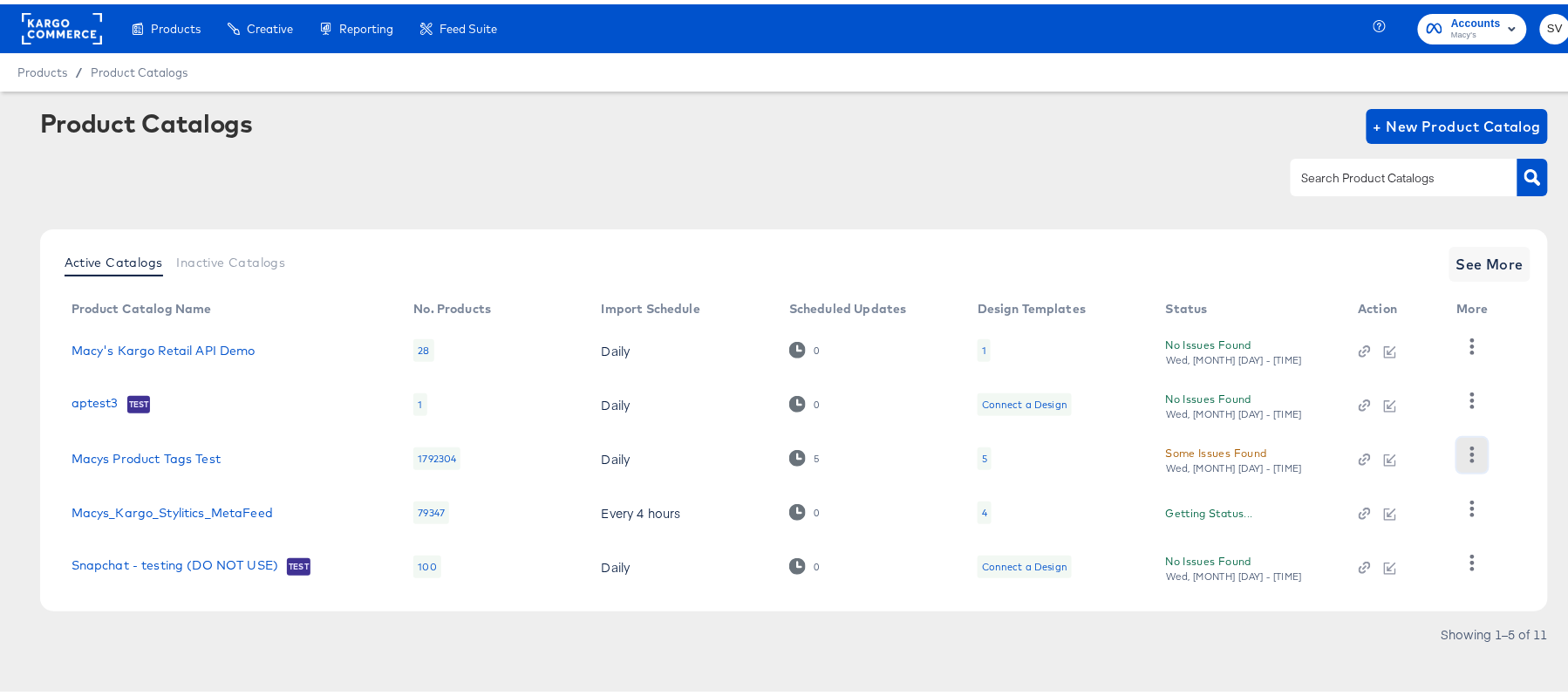 click 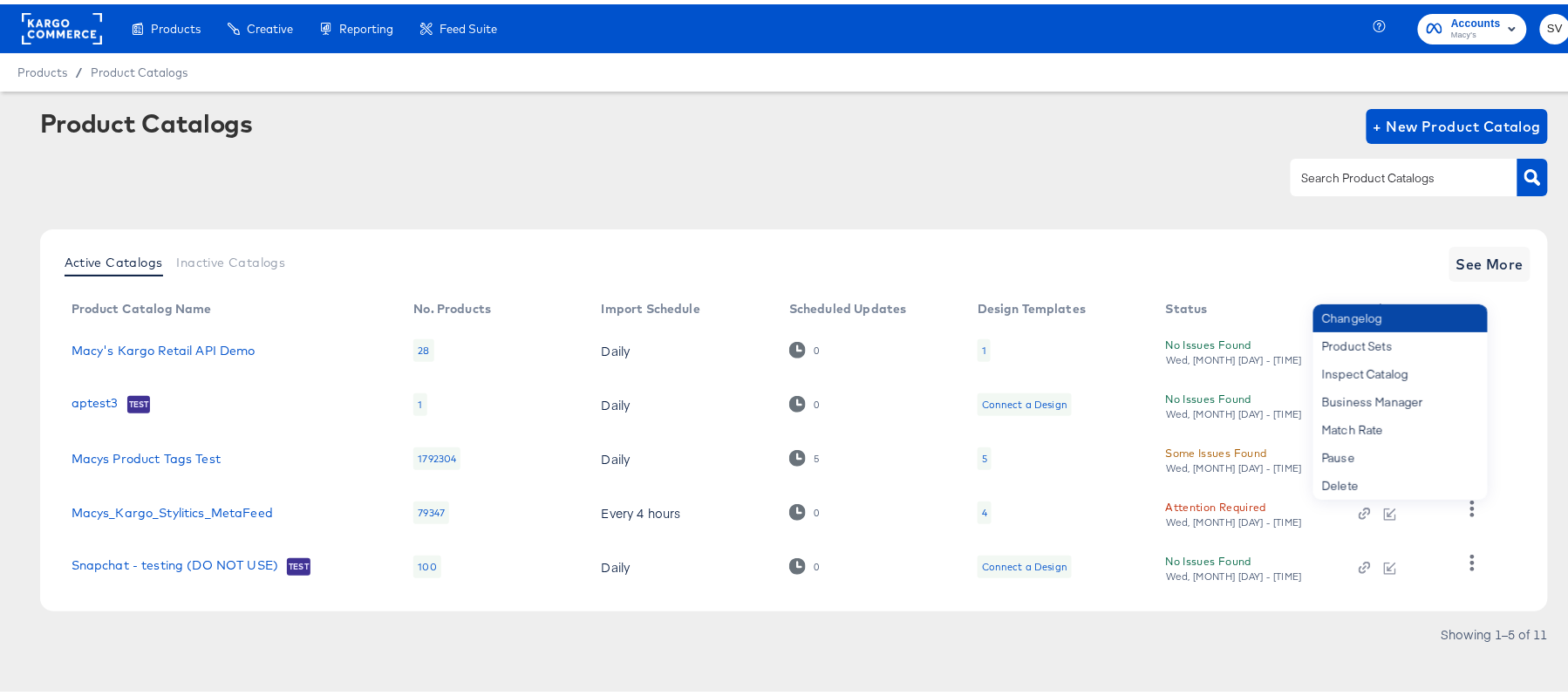 click on "Changelog" at bounding box center [1401, 314] 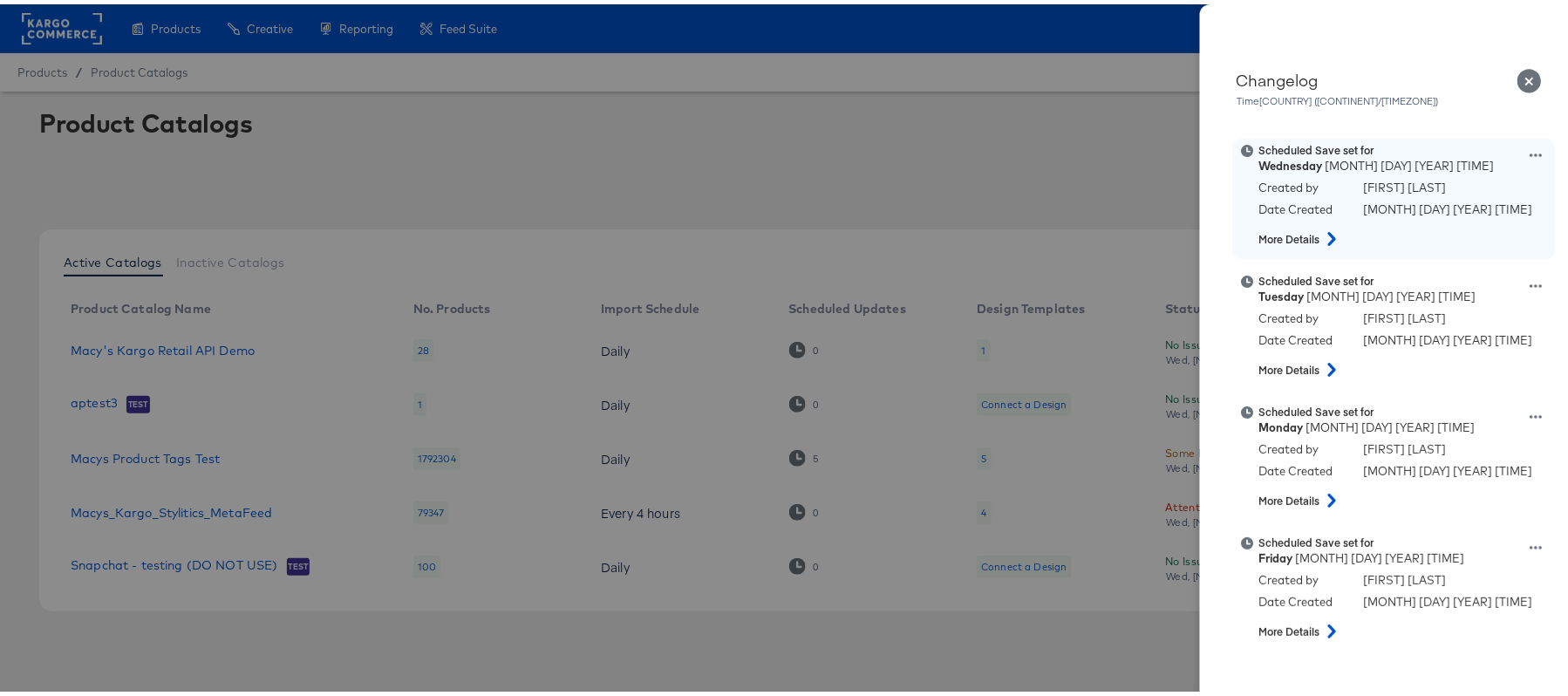 click 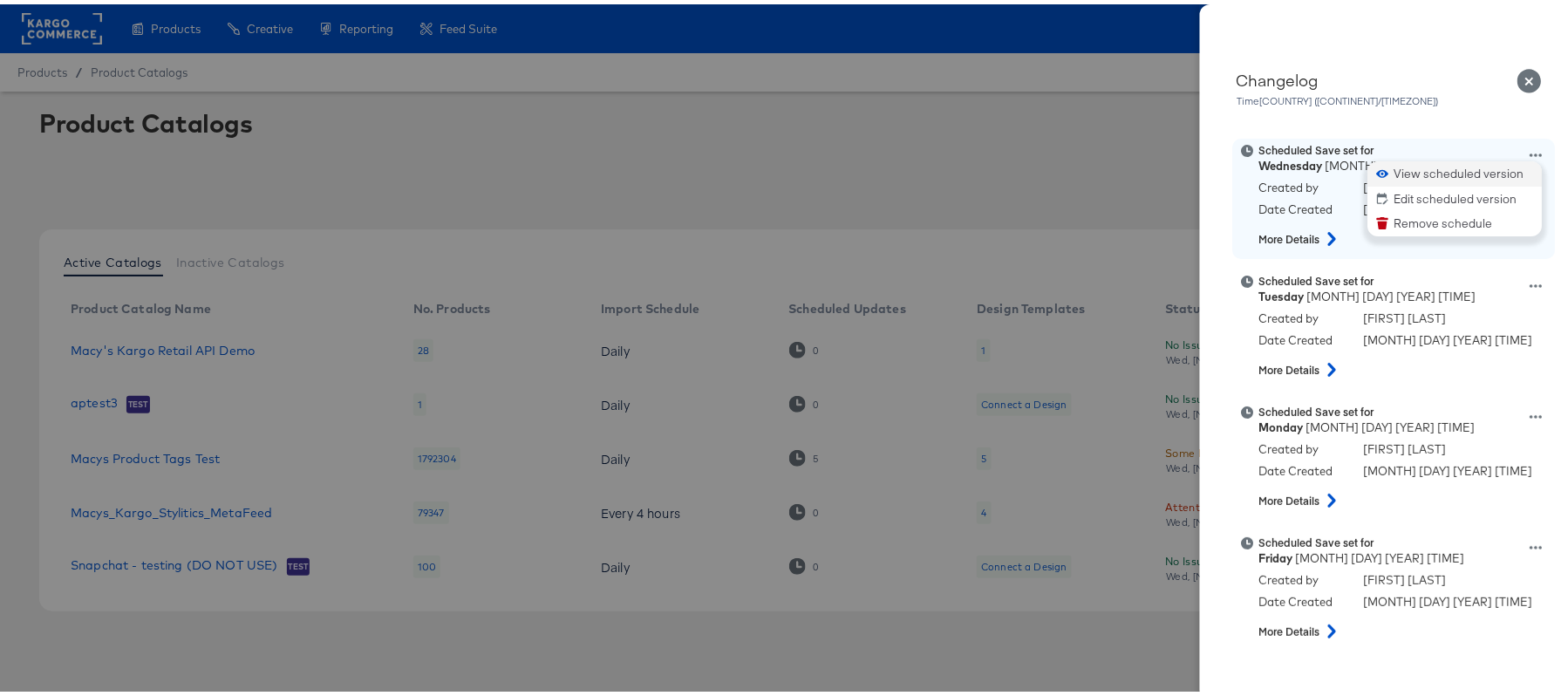 click on "View scheduled version" at bounding box center [1456, 169] 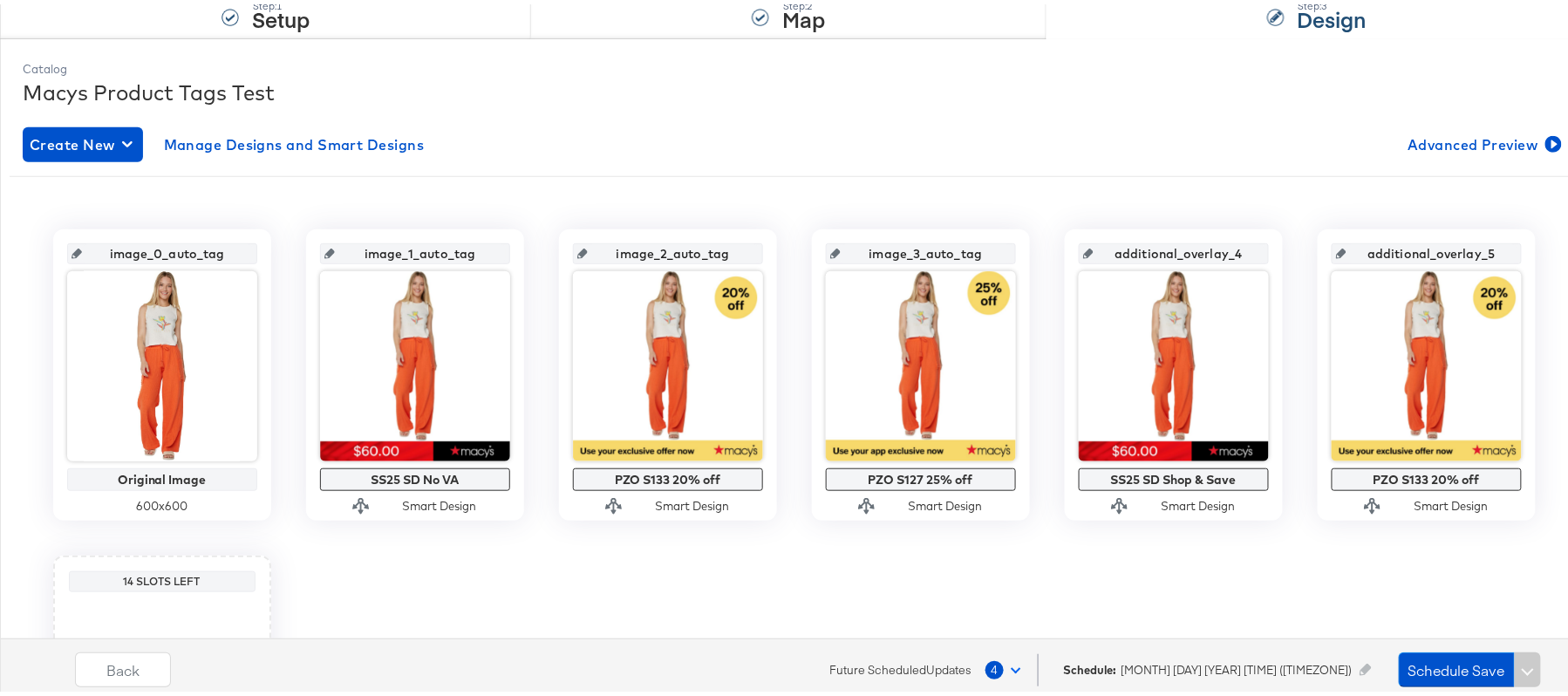 scroll, scrollTop: 256, scrollLeft: 0, axis: vertical 